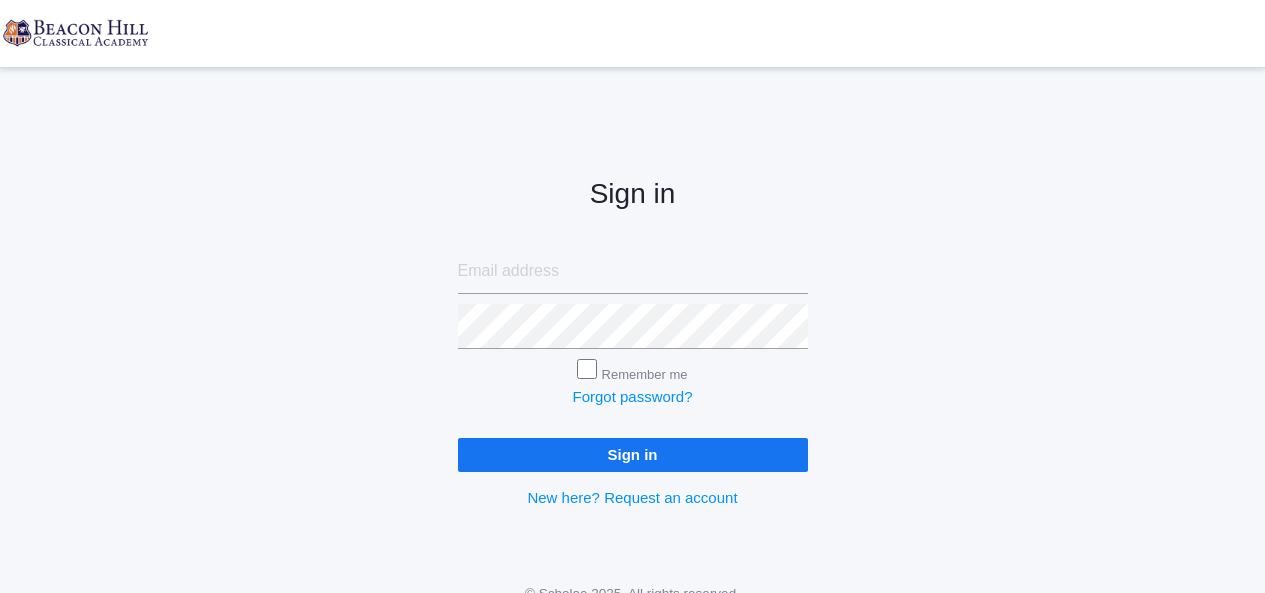 scroll, scrollTop: 0, scrollLeft: 0, axis: both 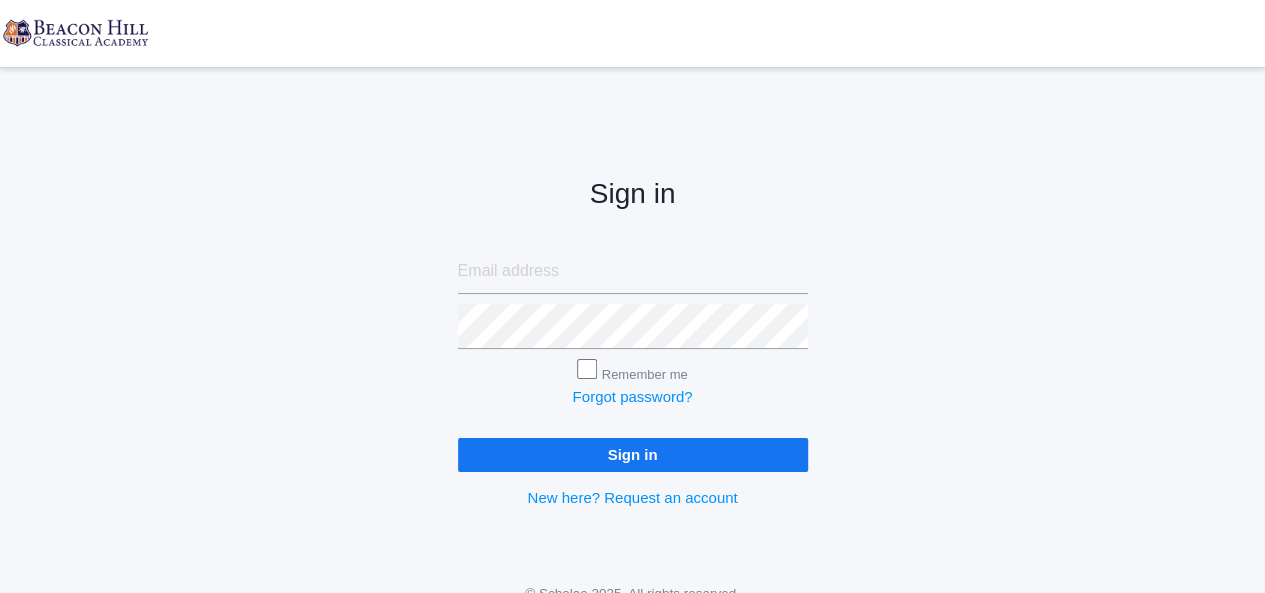 type on "[PERSON_NAME][EMAIL_ADDRESS][DOMAIN_NAME]" 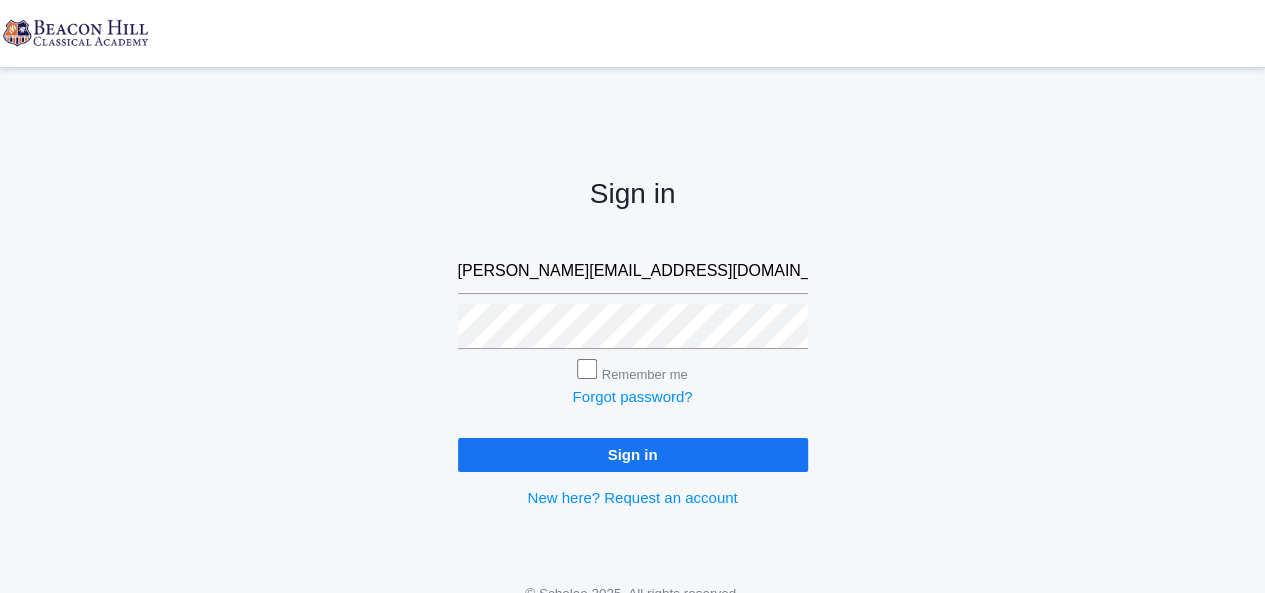 click on "Sign in" at bounding box center [633, 454] 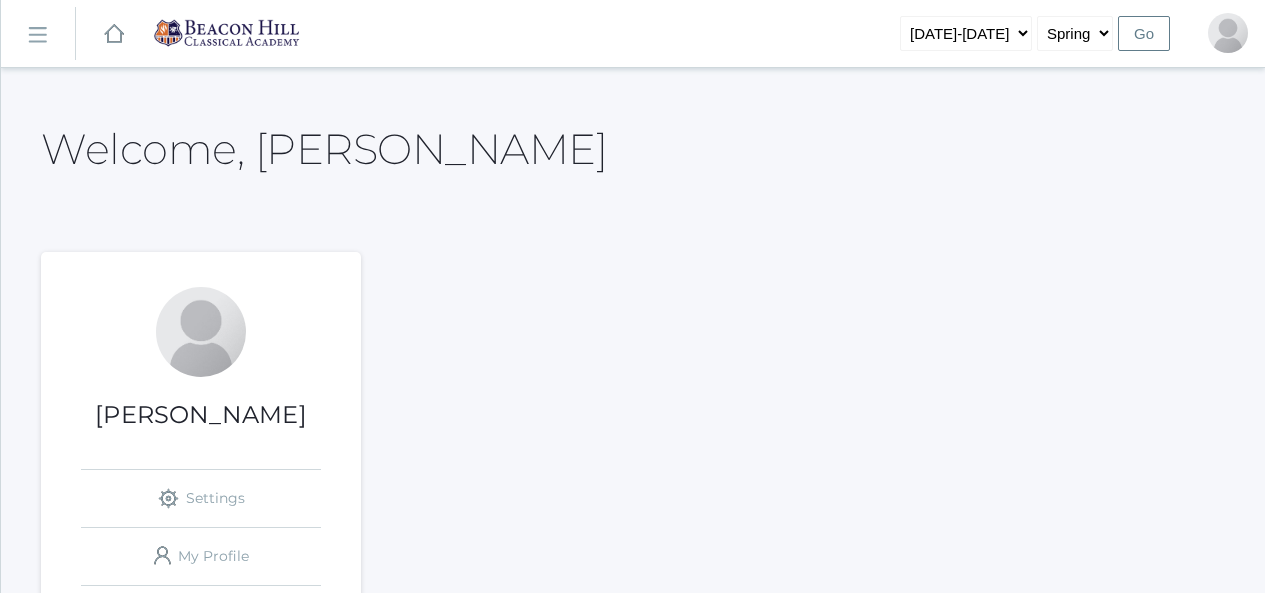 scroll, scrollTop: 0, scrollLeft: 0, axis: both 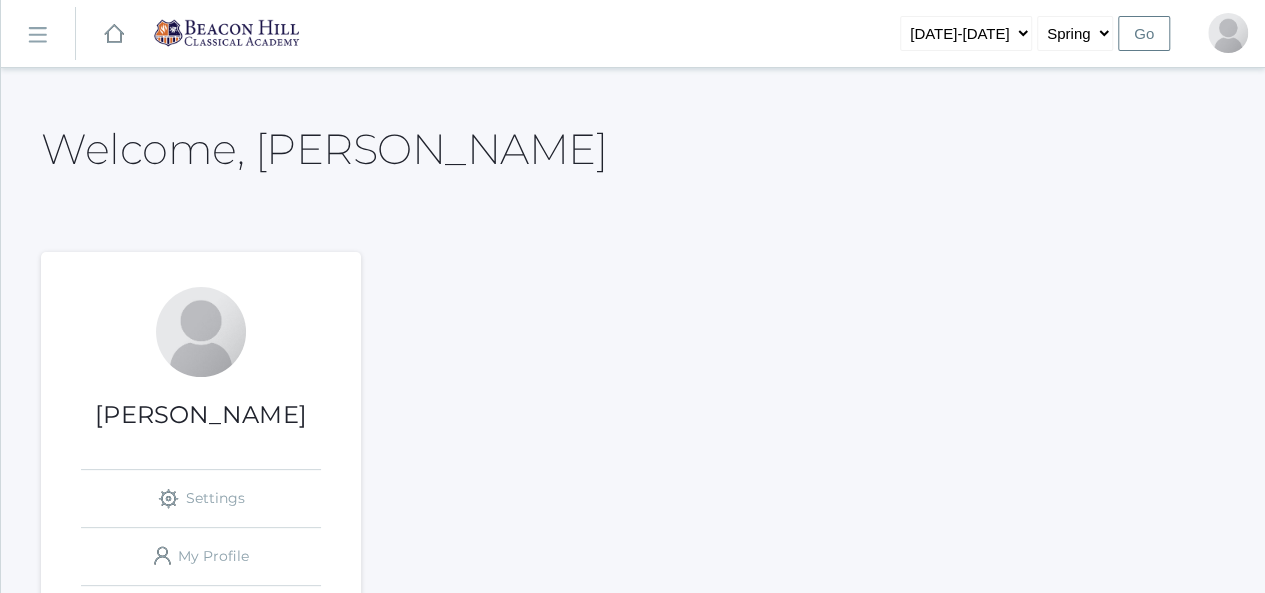 click on "icons/ui/navigation/hamburger
Created with Sketch." at bounding box center [38, 34] 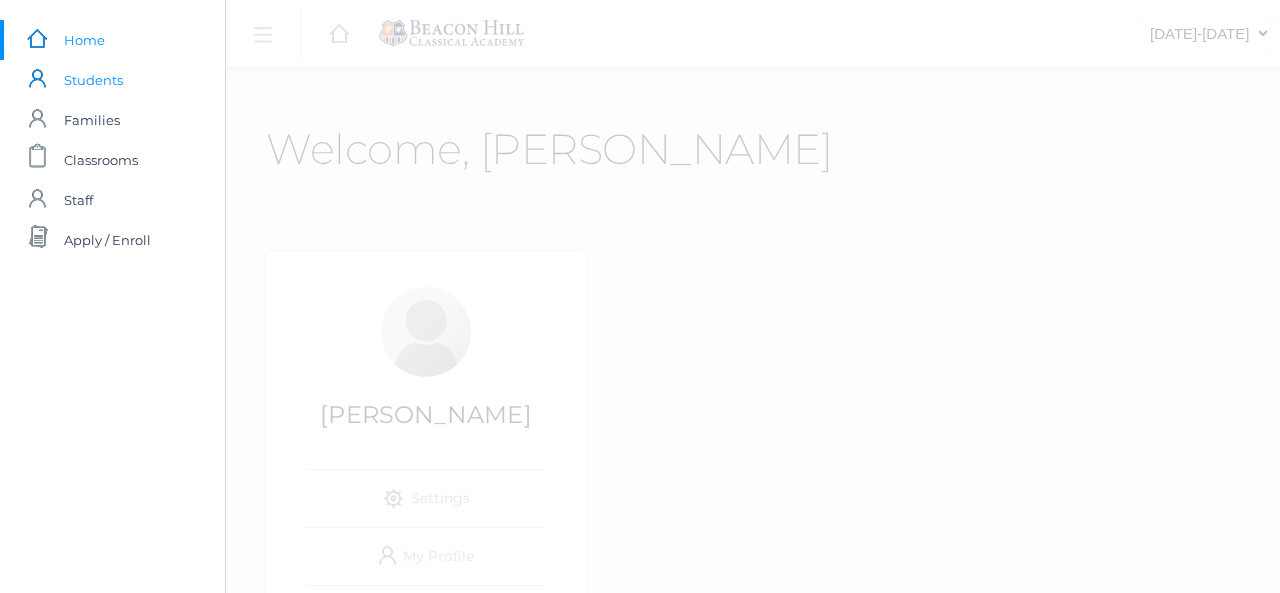 click on "Students" at bounding box center (93, 80) 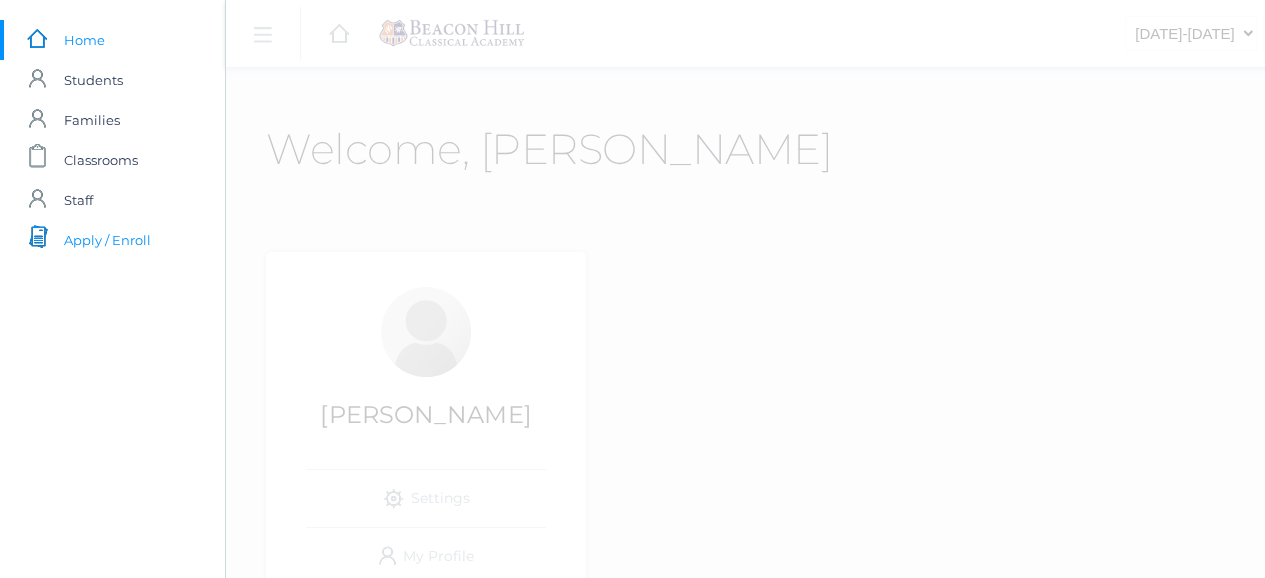 click on "Apply / Enroll" at bounding box center [107, 240] 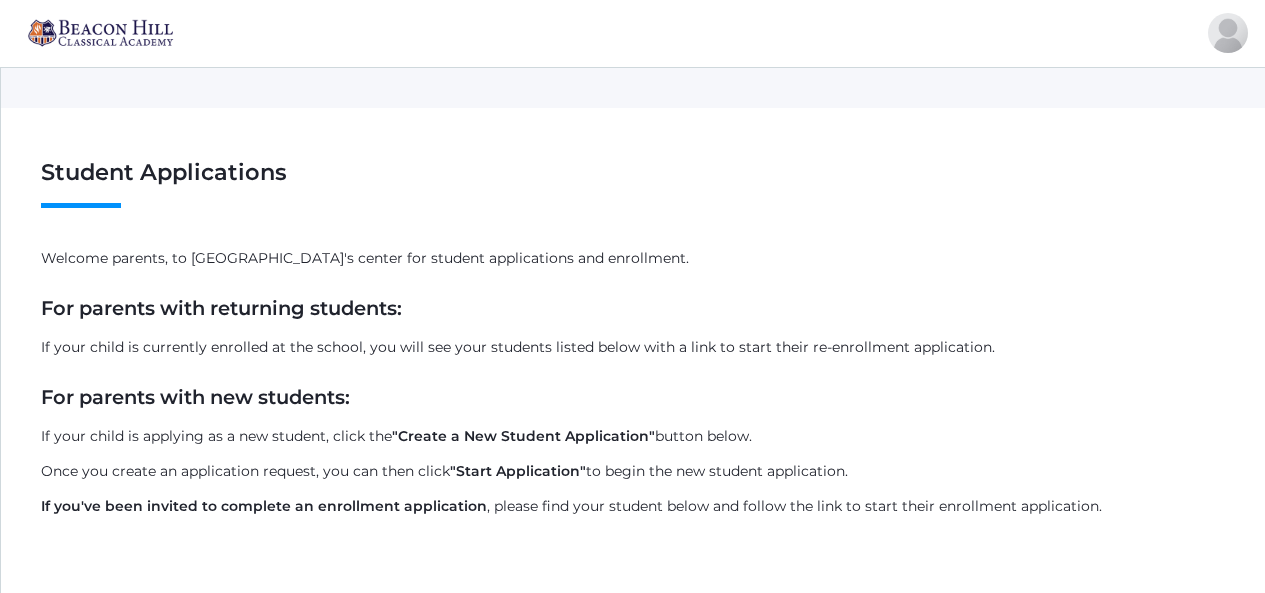scroll, scrollTop: 0, scrollLeft: 0, axis: both 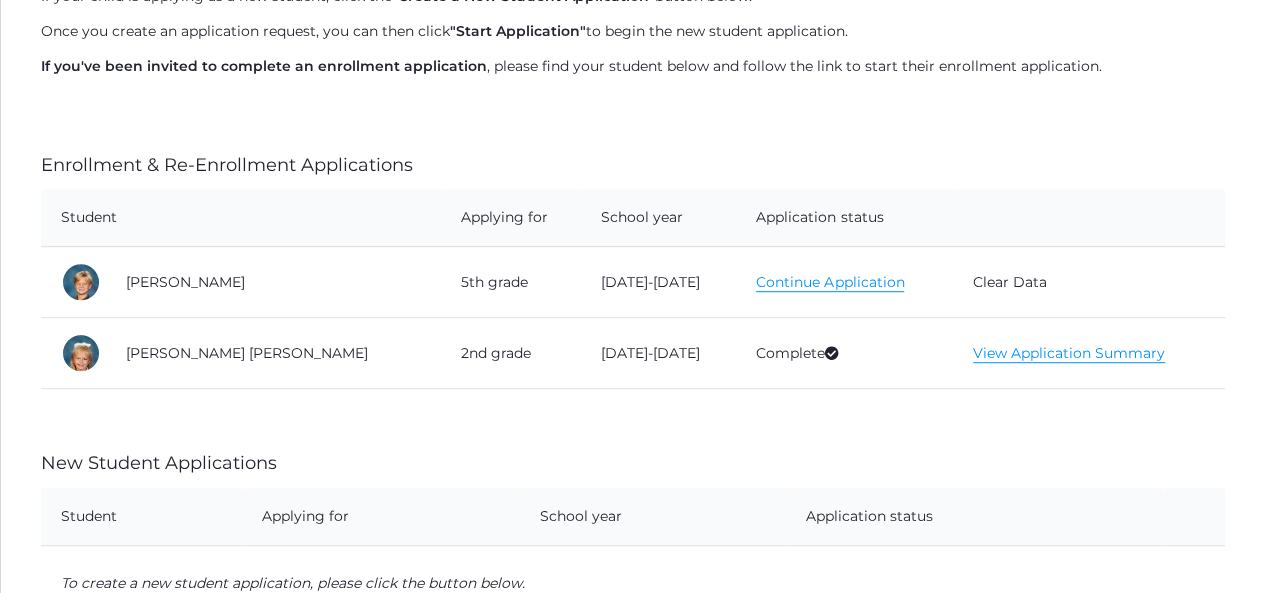 click on "Continue Application" at bounding box center (830, 282) 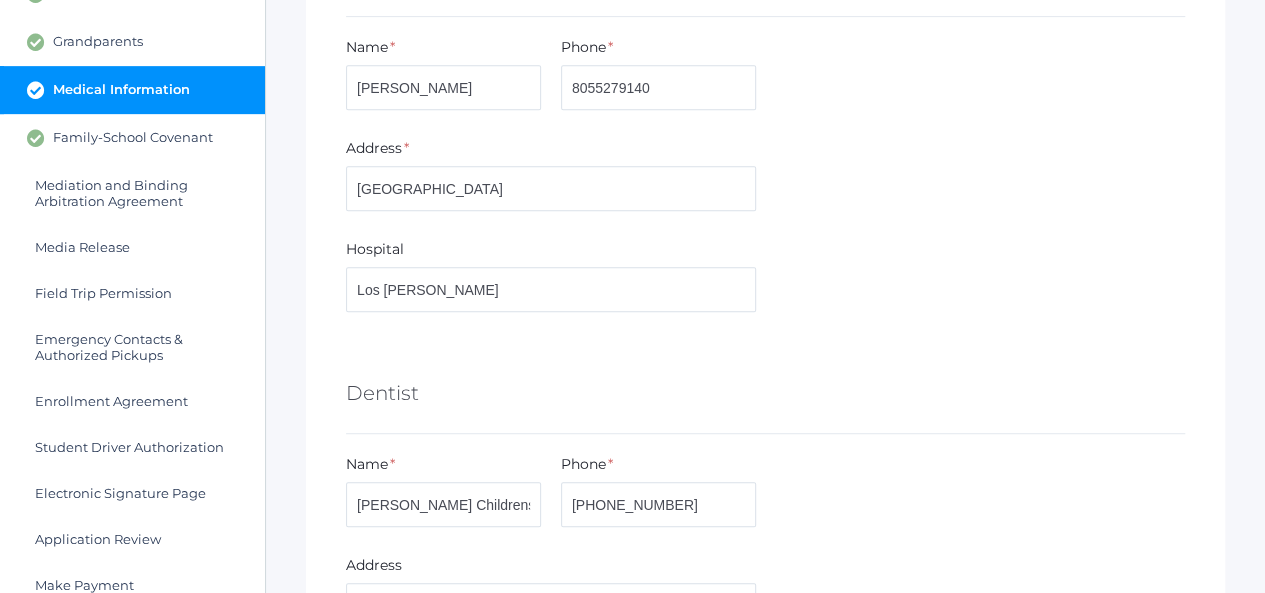 scroll, scrollTop: 0, scrollLeft: 0, axis: both 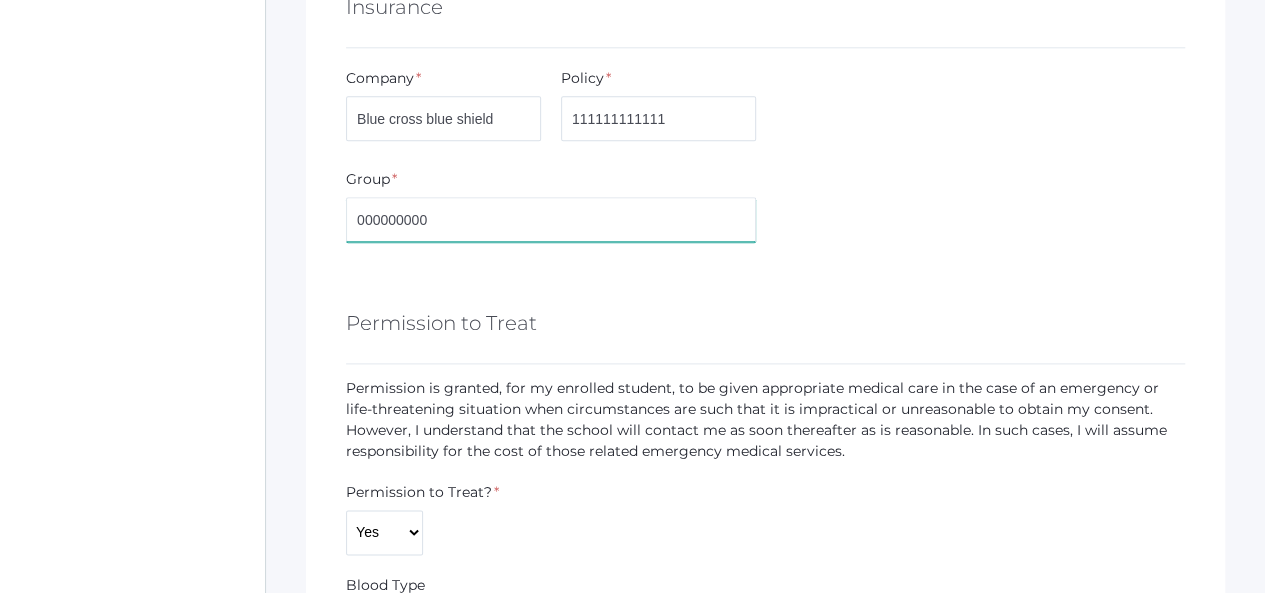 click on "000000000" at bounding box center (551, 219) 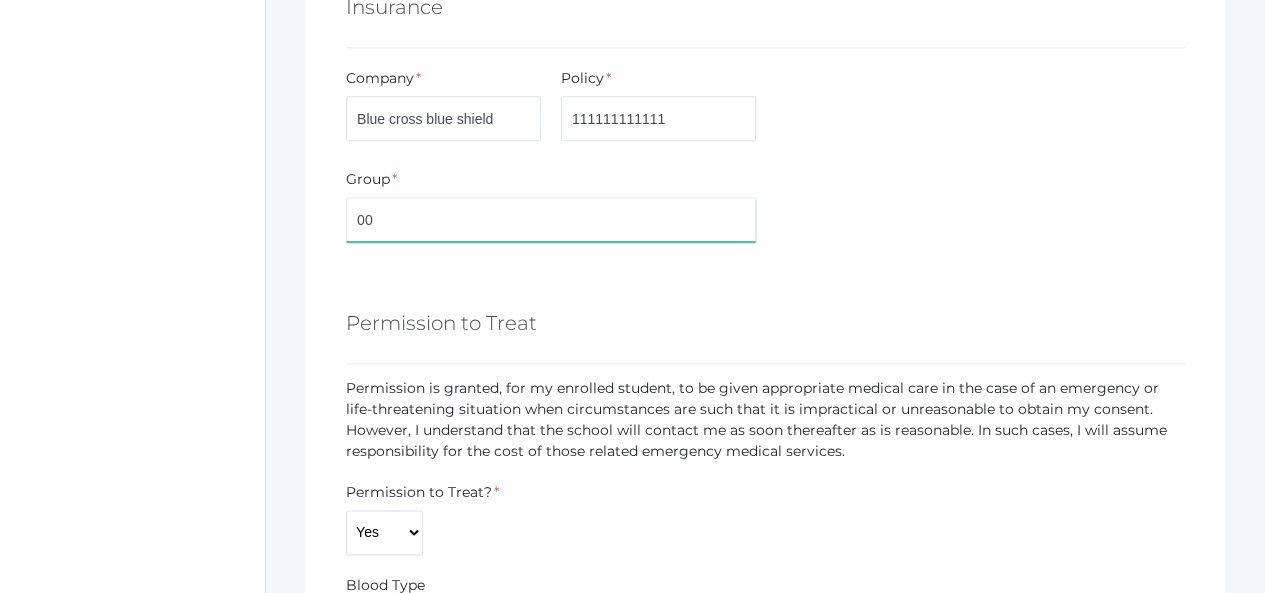 type on "0" 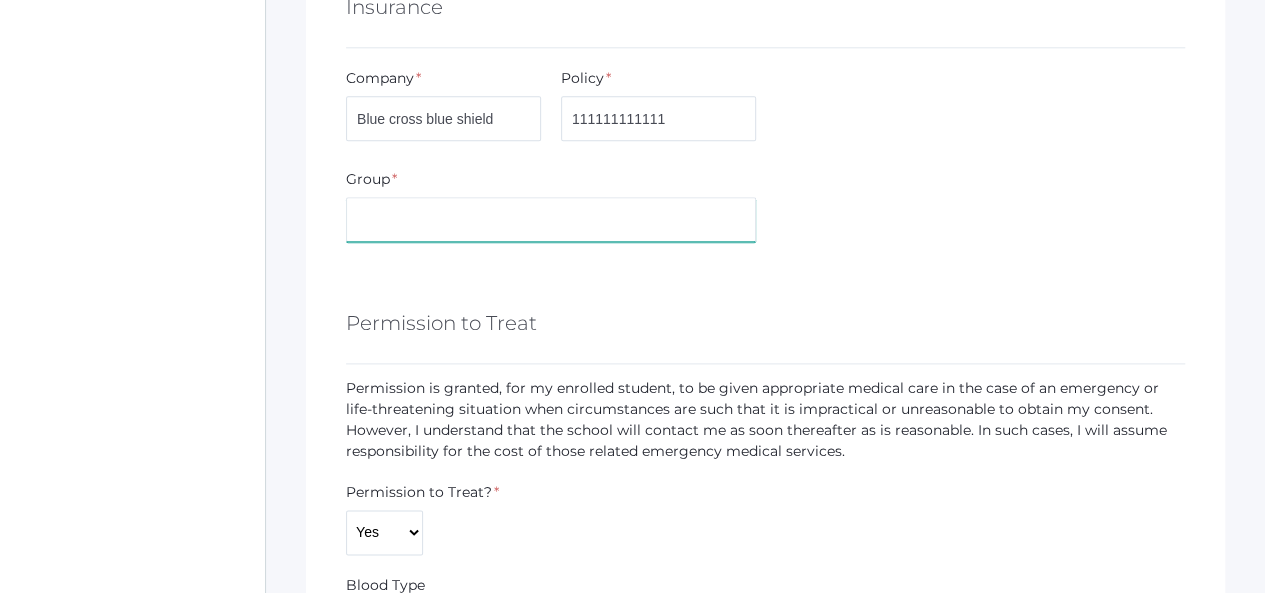 type 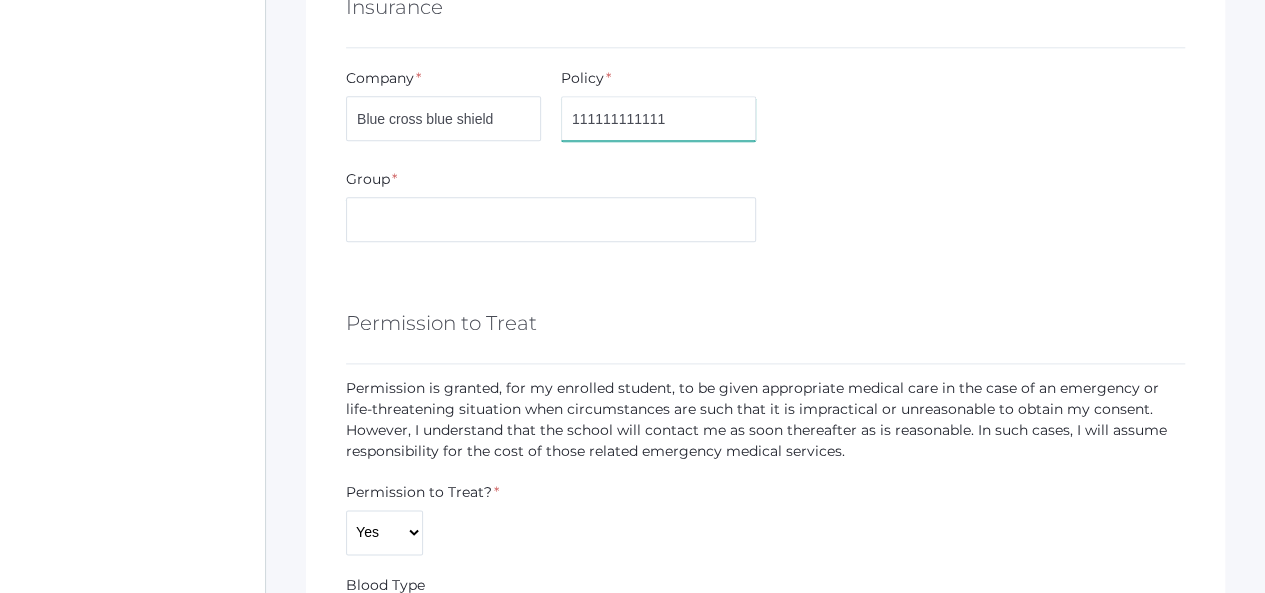 click on "111111111111" at bounding box center [658, 118] 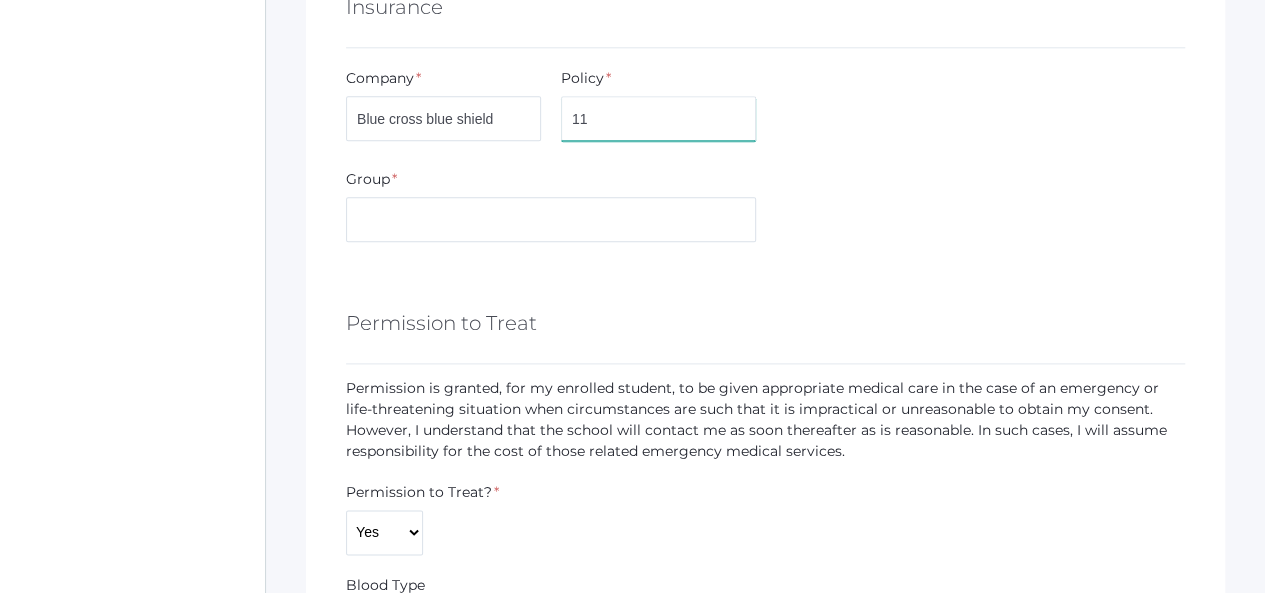 type on "1" 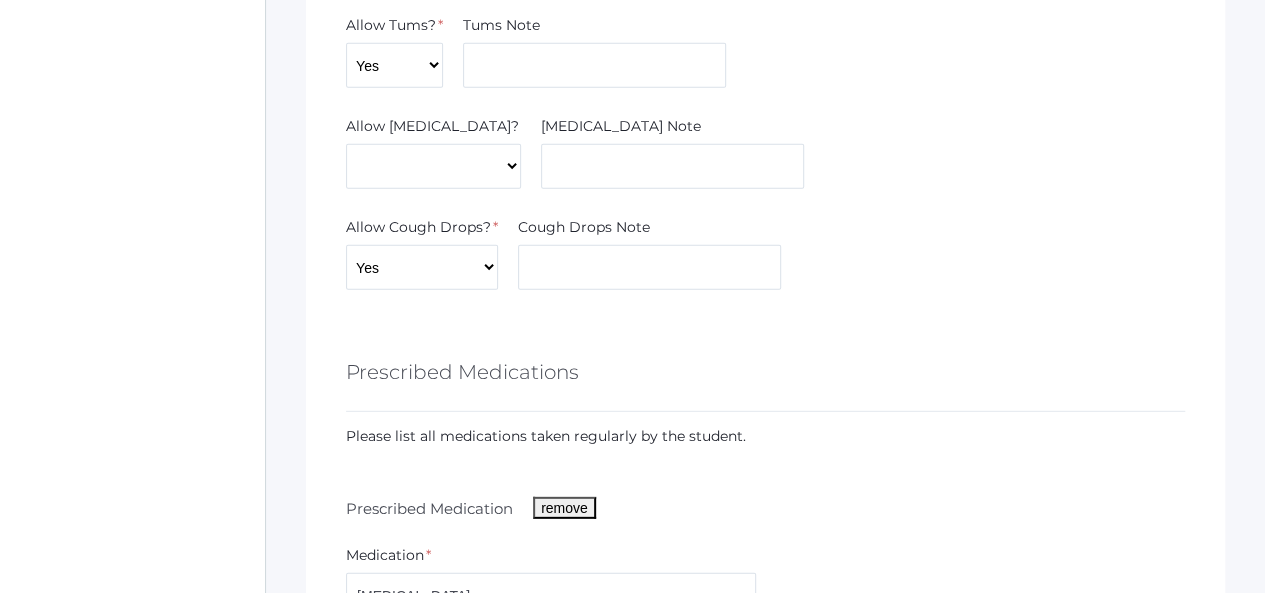 scroll, scrollTop: 2642, scrollLeft: 0, axis: vertical 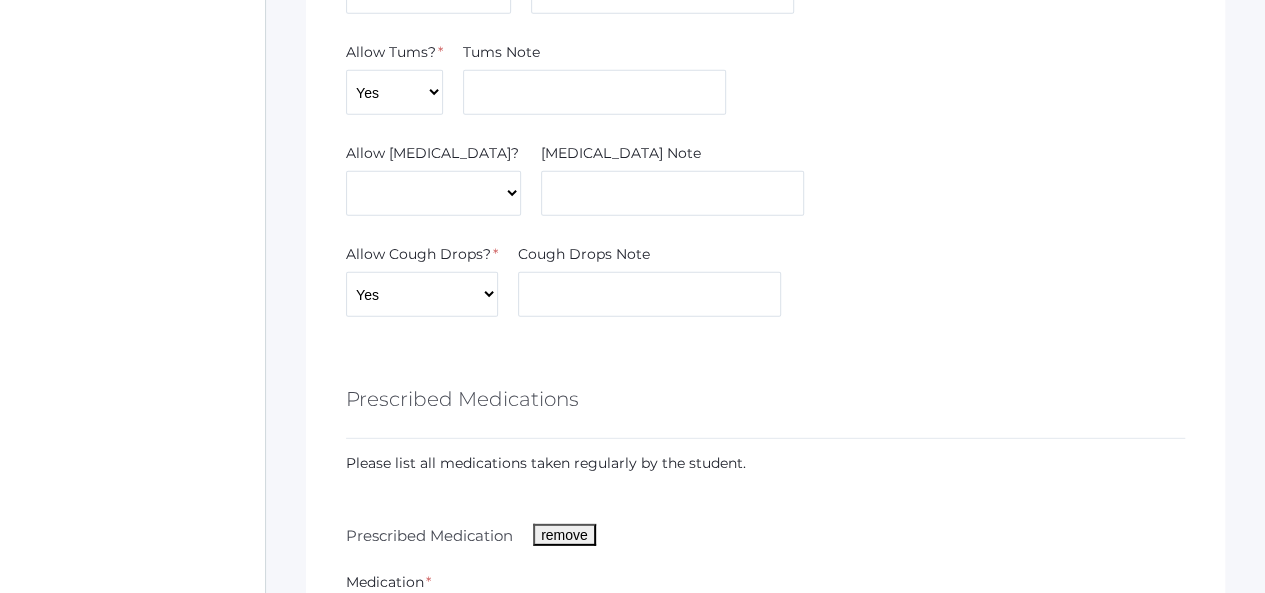 type 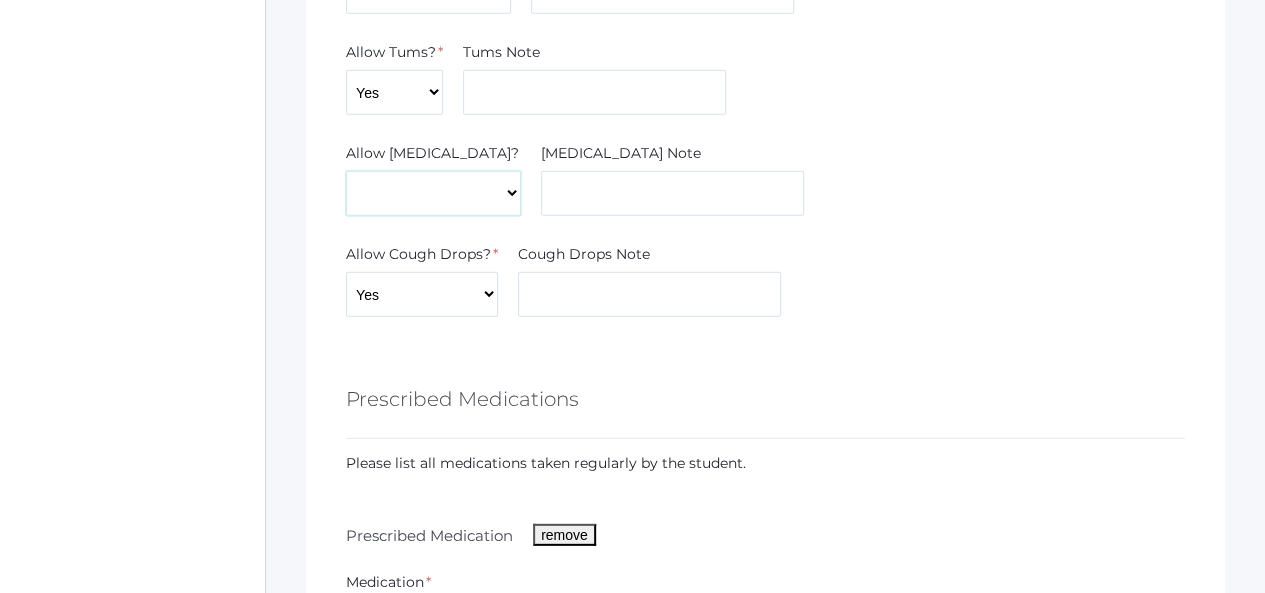 click on "Yes
No" at bounding box center [433, 193] 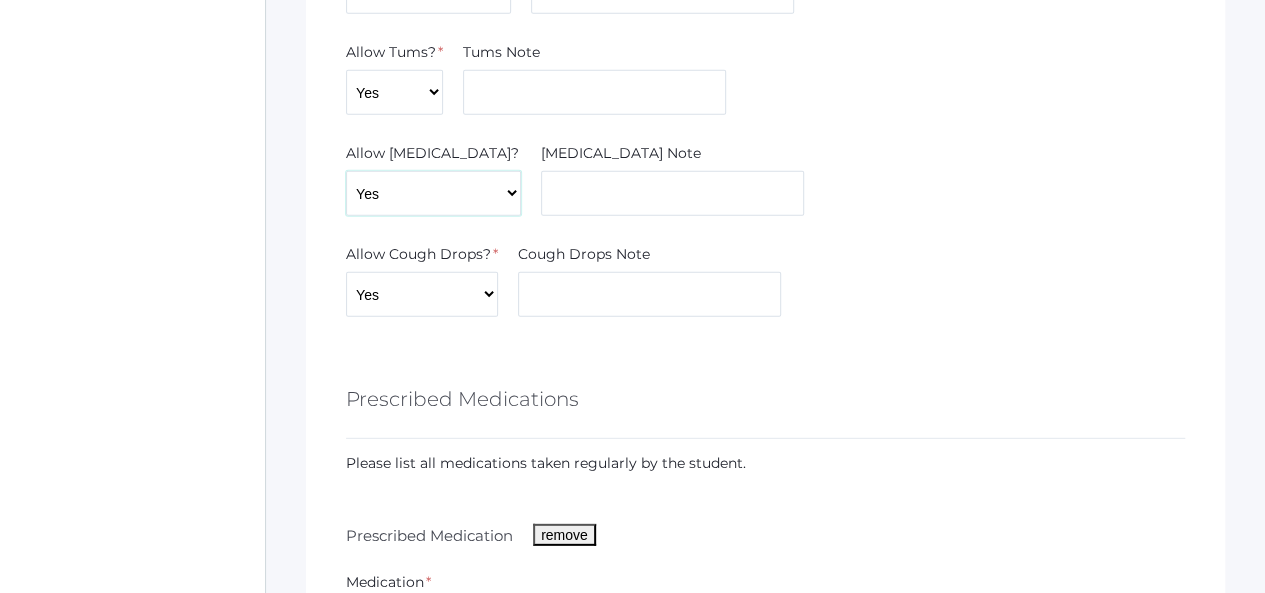 click on "Yes
No" at bounding box center [433, 193] 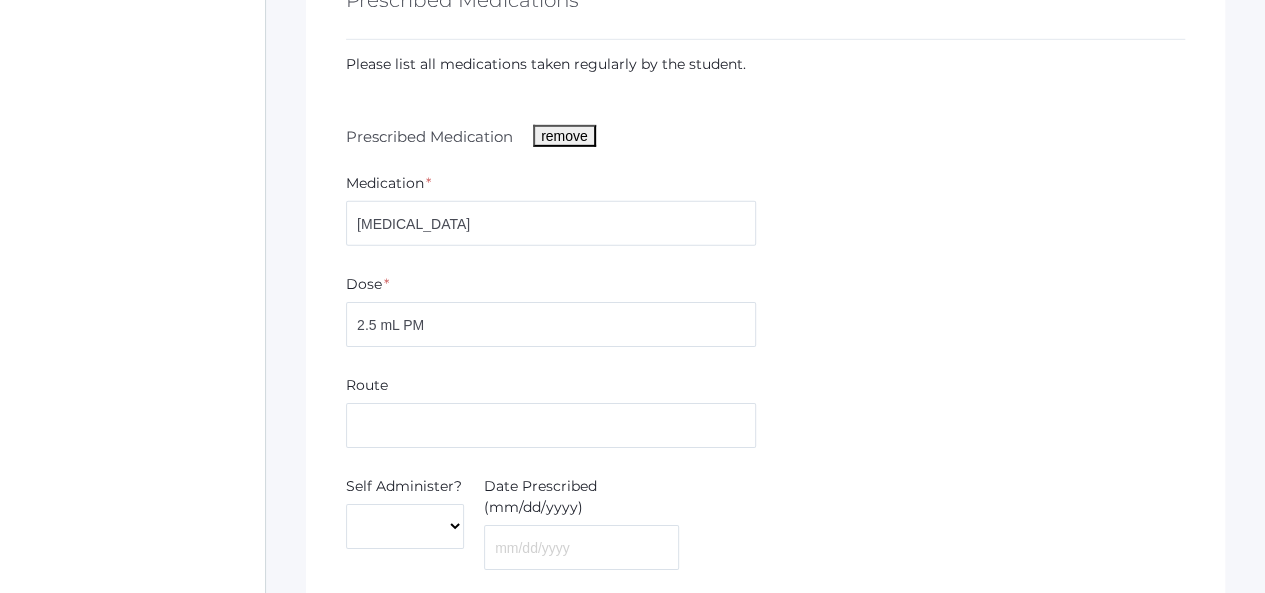 scroll, scrollTop: 3057, scrollLeft: 0, axis: vertical 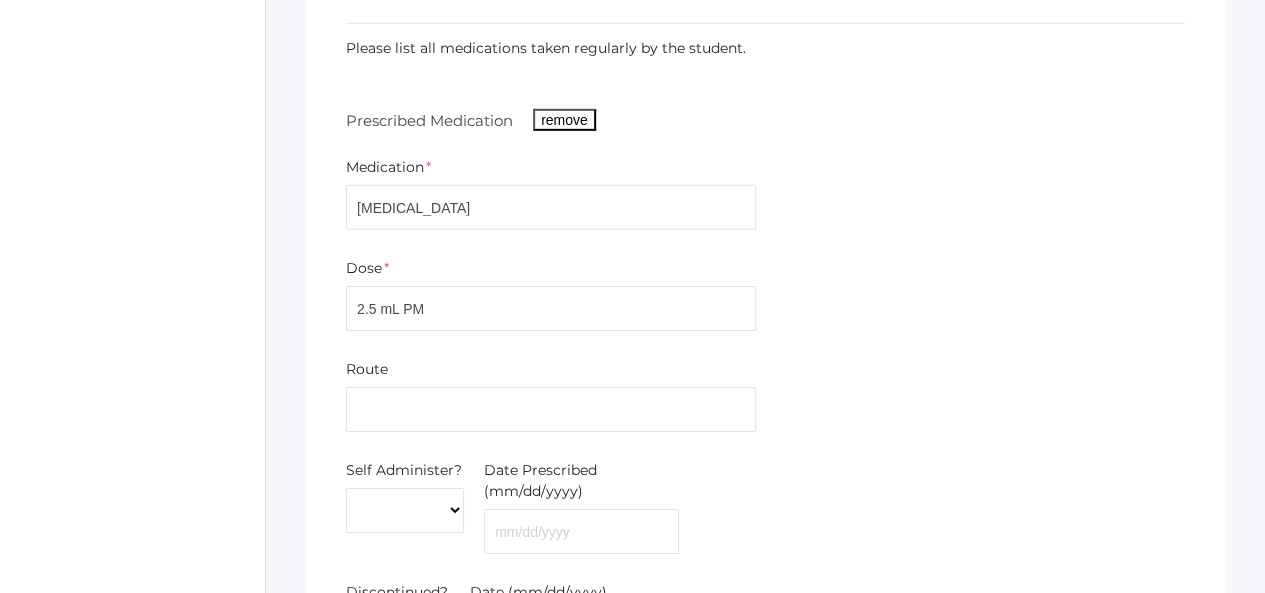 click on "remove" at bounding box center [564, 120] 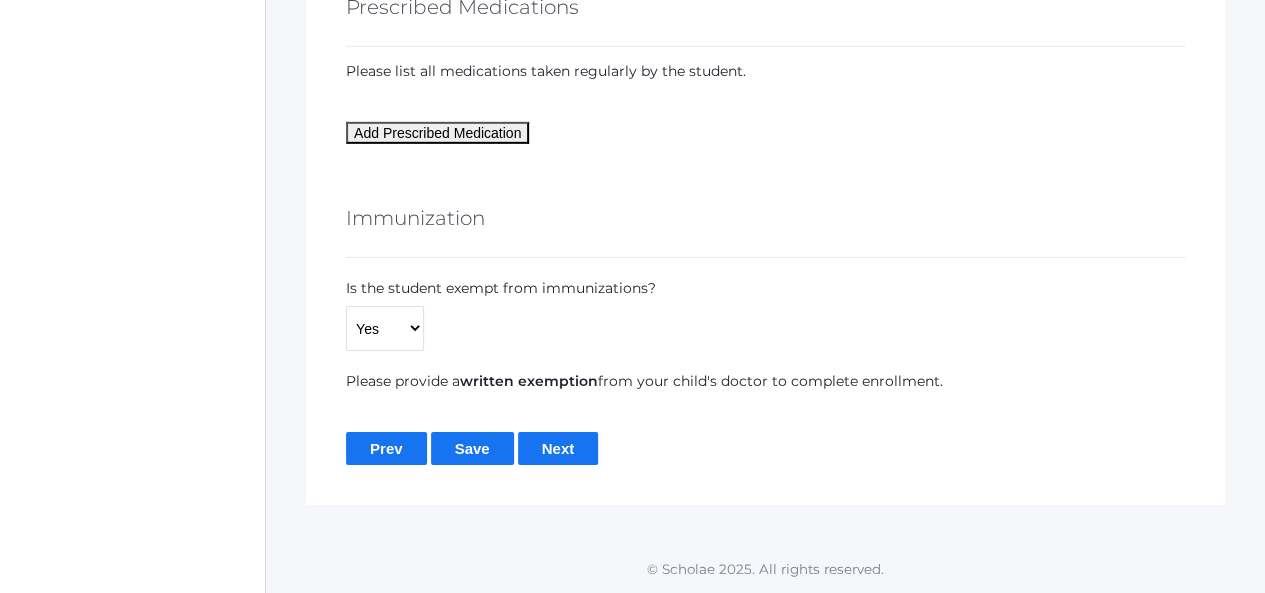 scroll, scrollTop: 3009, scrollLeft: 0, axis: vertical 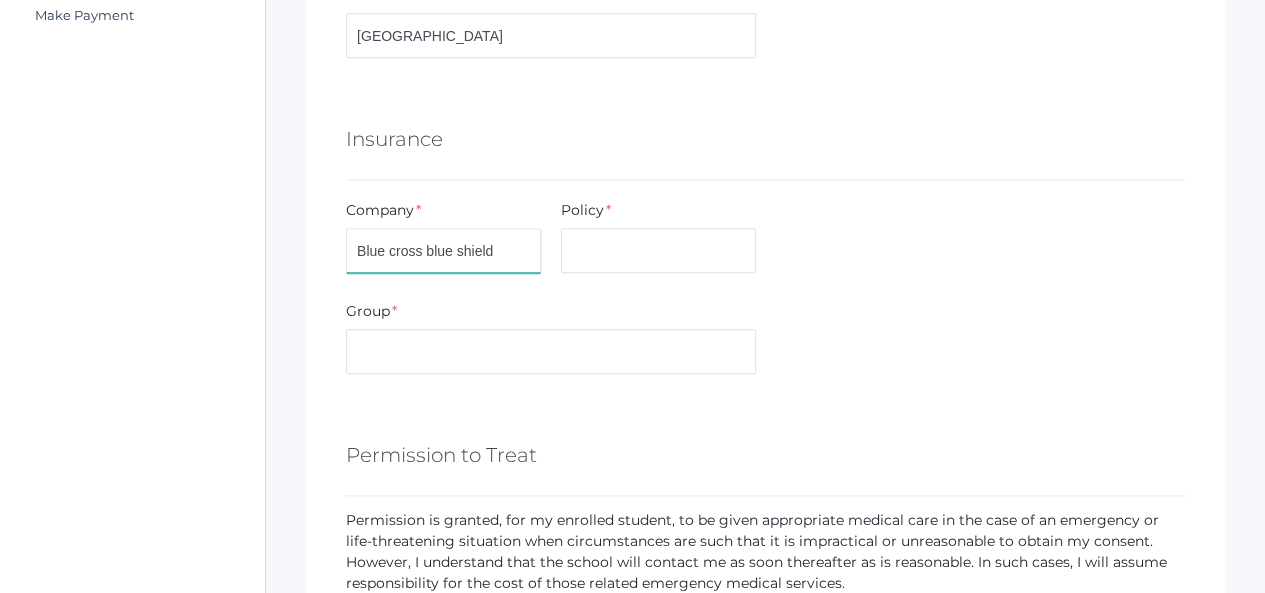 click on "Blue cross blue shield" at bounding box center (443, 250) 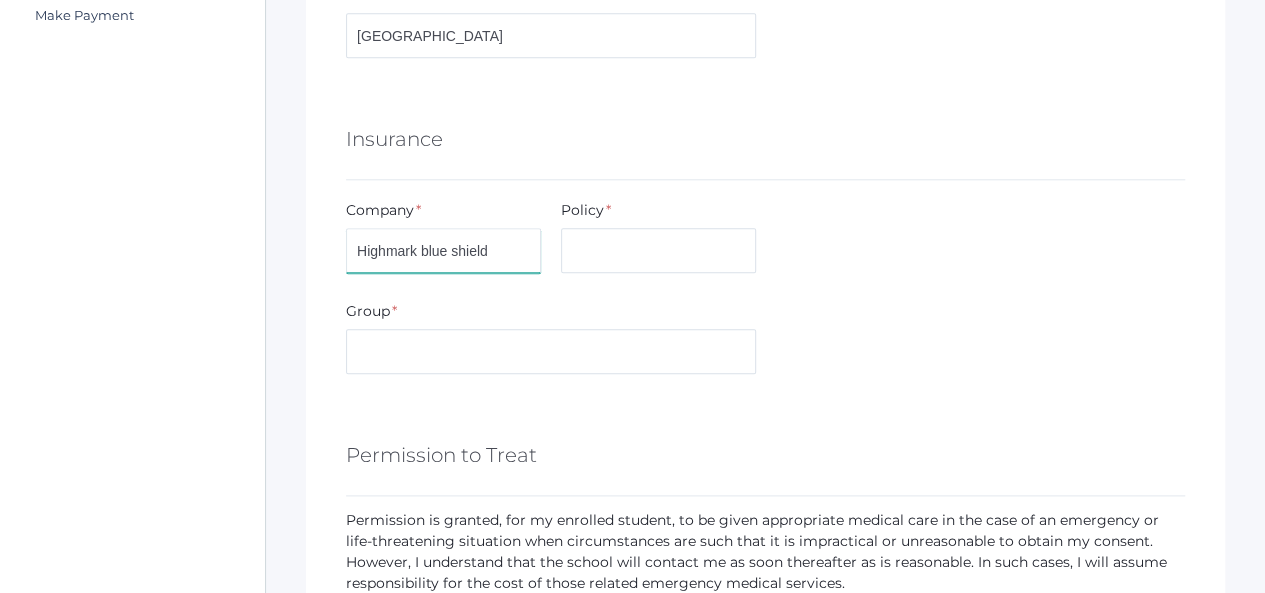 type on "Highmark blue shield" 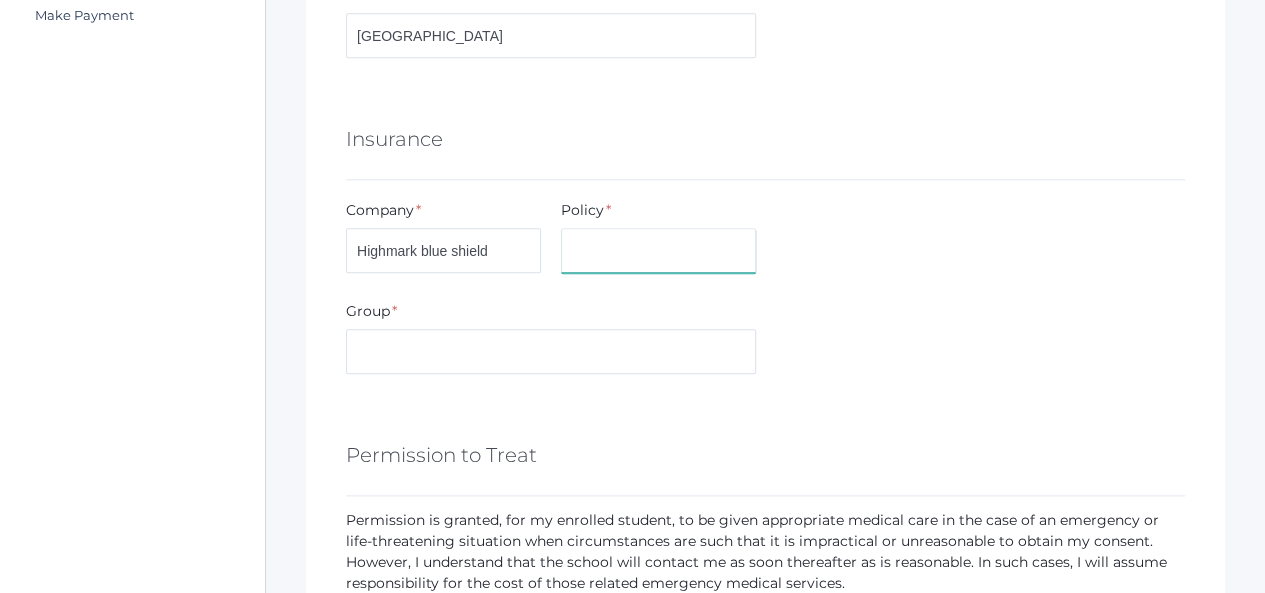 click at bounding box center [658, 250] 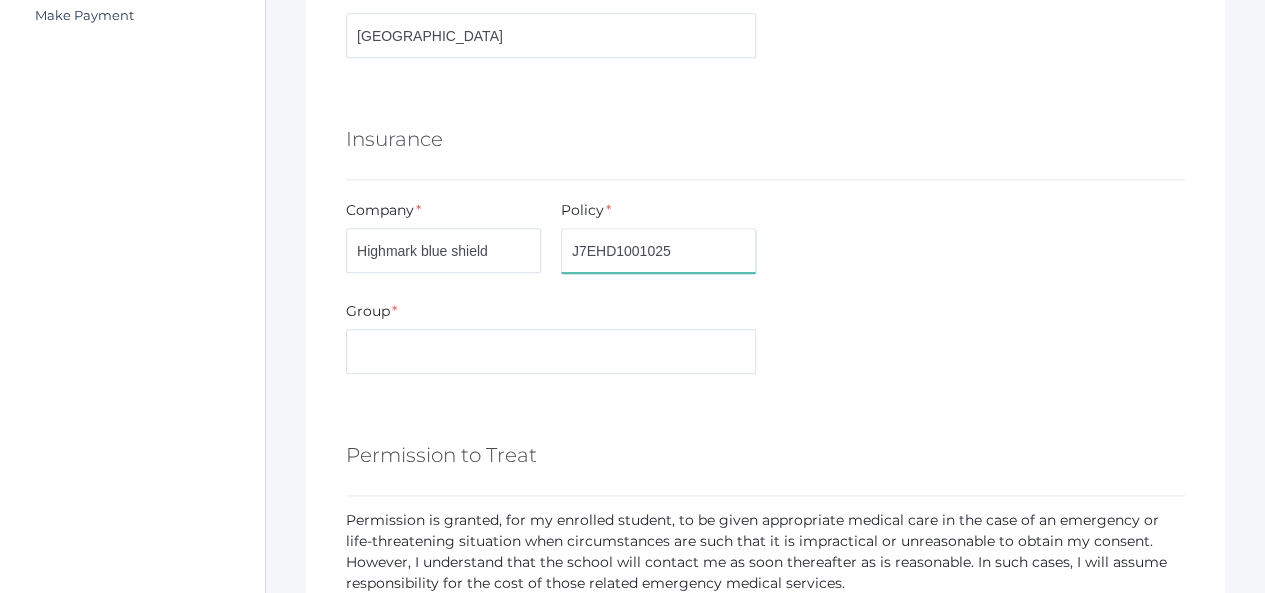 type on "J7EHD1001025" 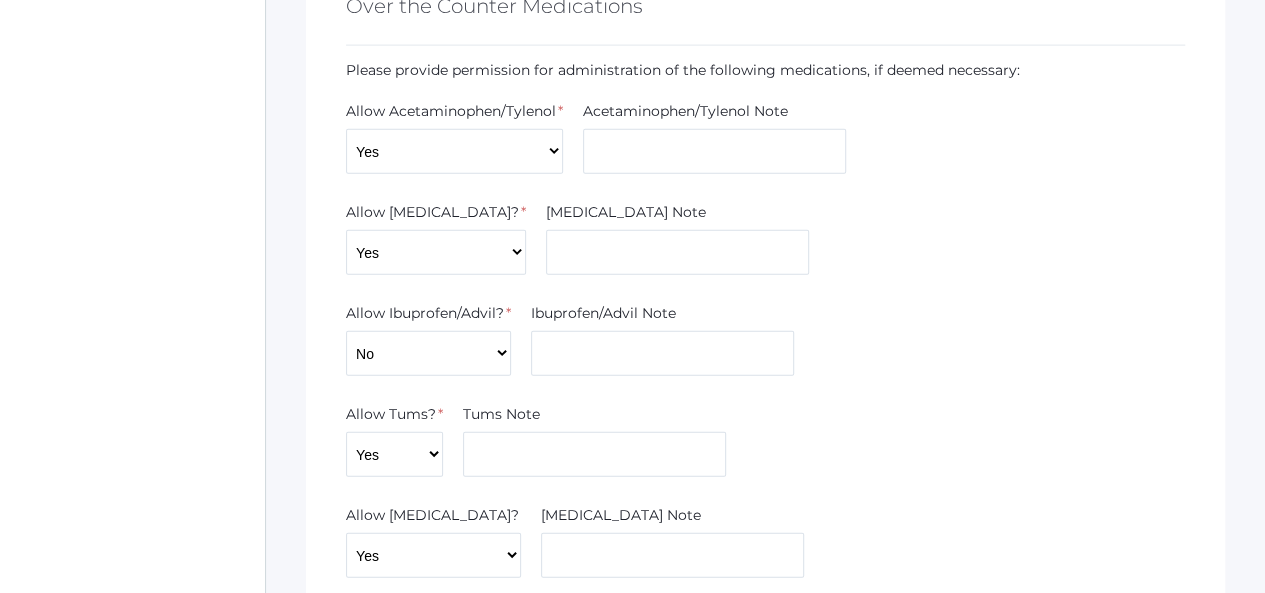 scroll, scrollTop: 2905, scrollLeft: 0, axis: vertical 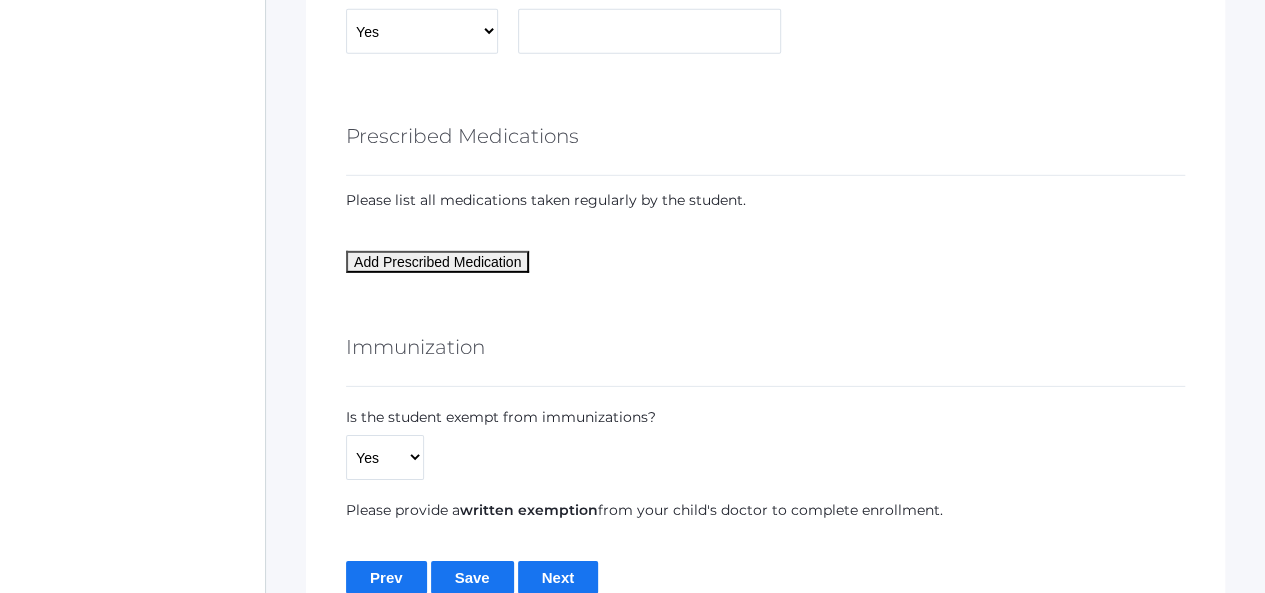type on "10803302" 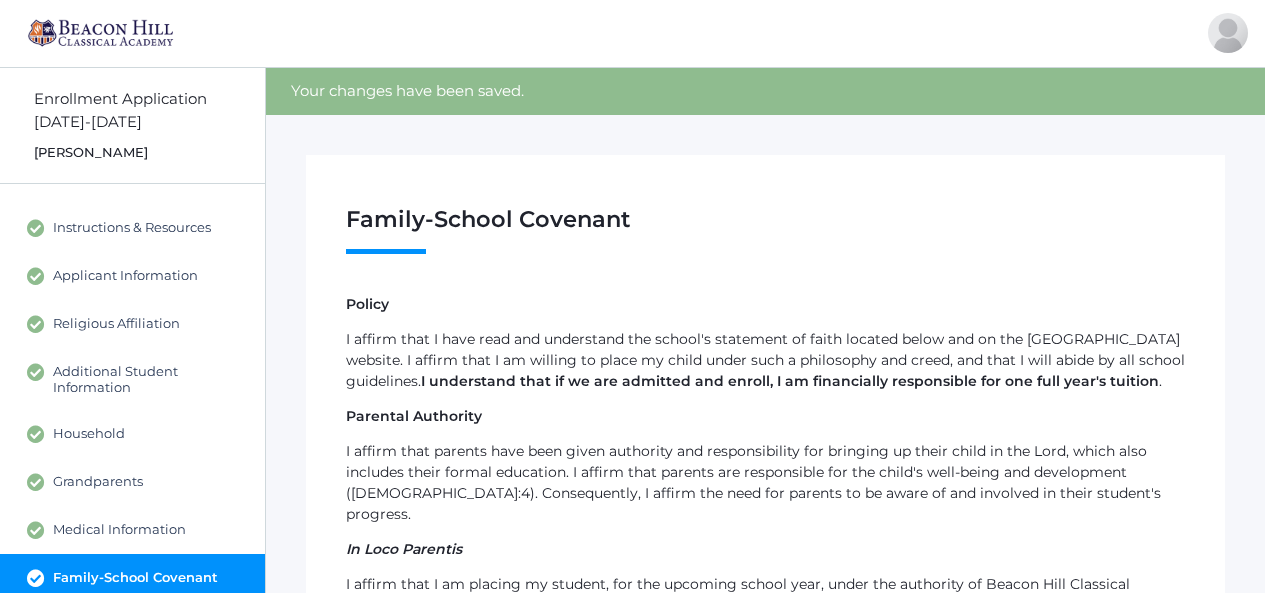 scroll, scrollTop: 0, scrollLeft: 0, axis: both 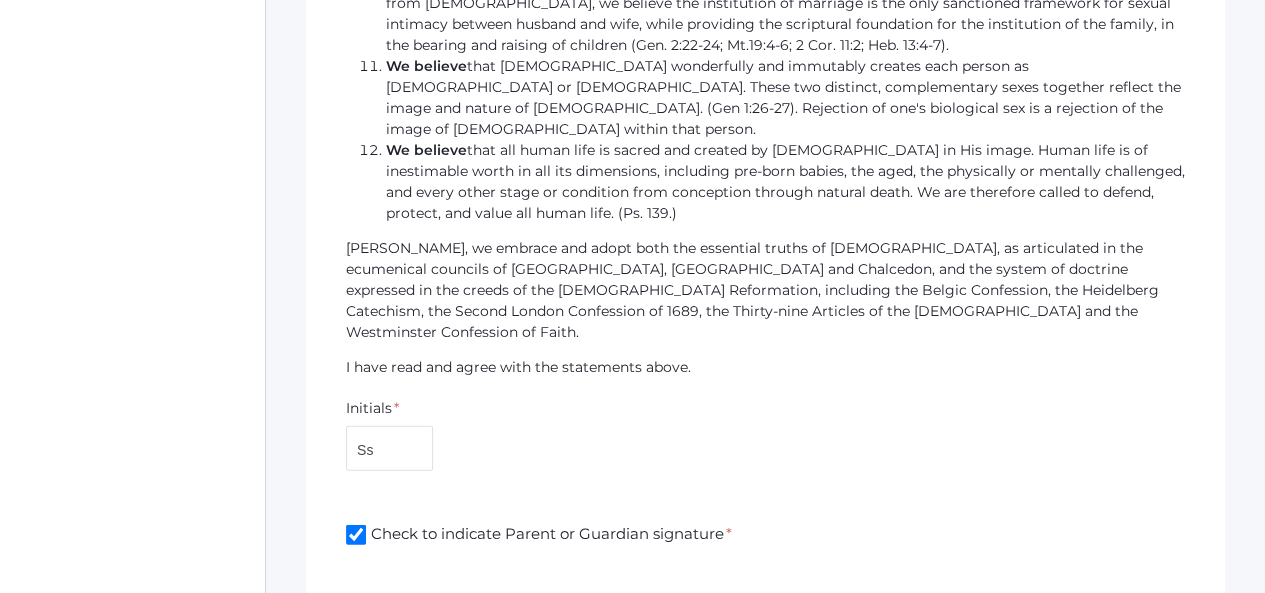 click on "Next" at bounding box center (558, 728) 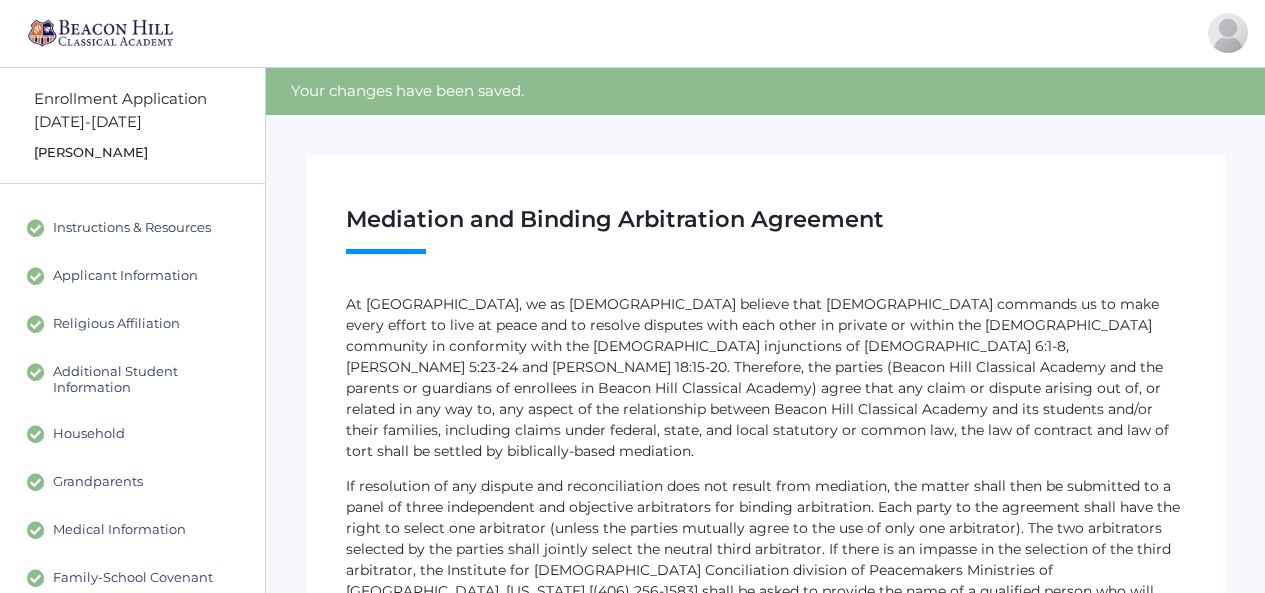 scroll, scrollTop: 0, scrollLeft: 0, axis: both 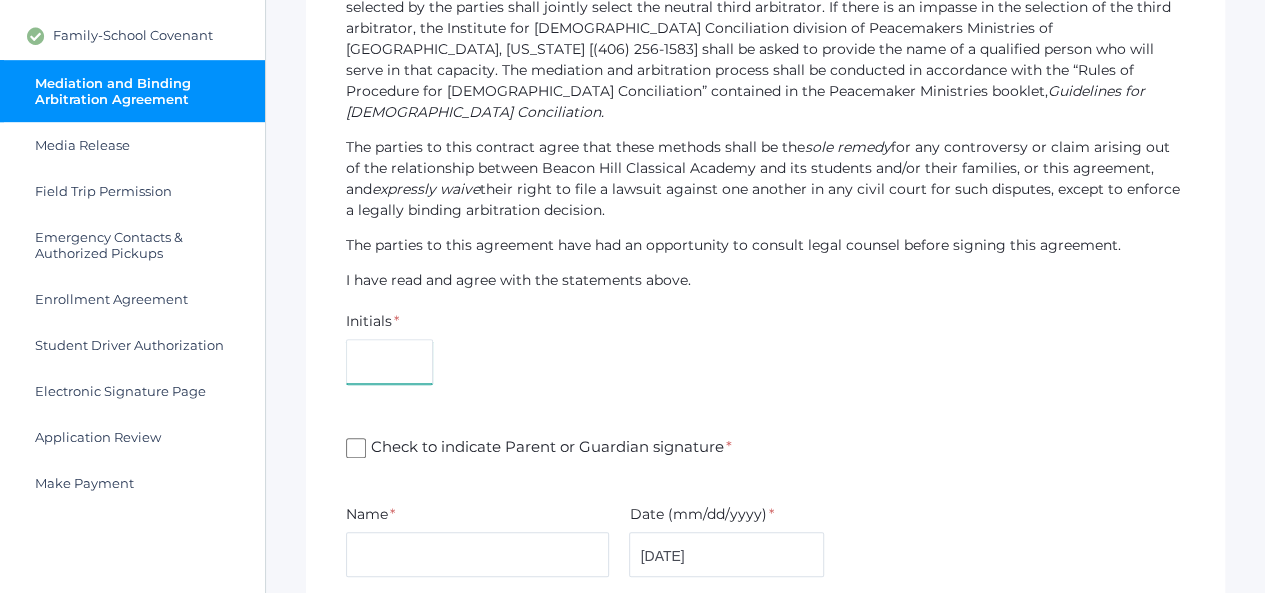 click at bounding box center [389, 361] 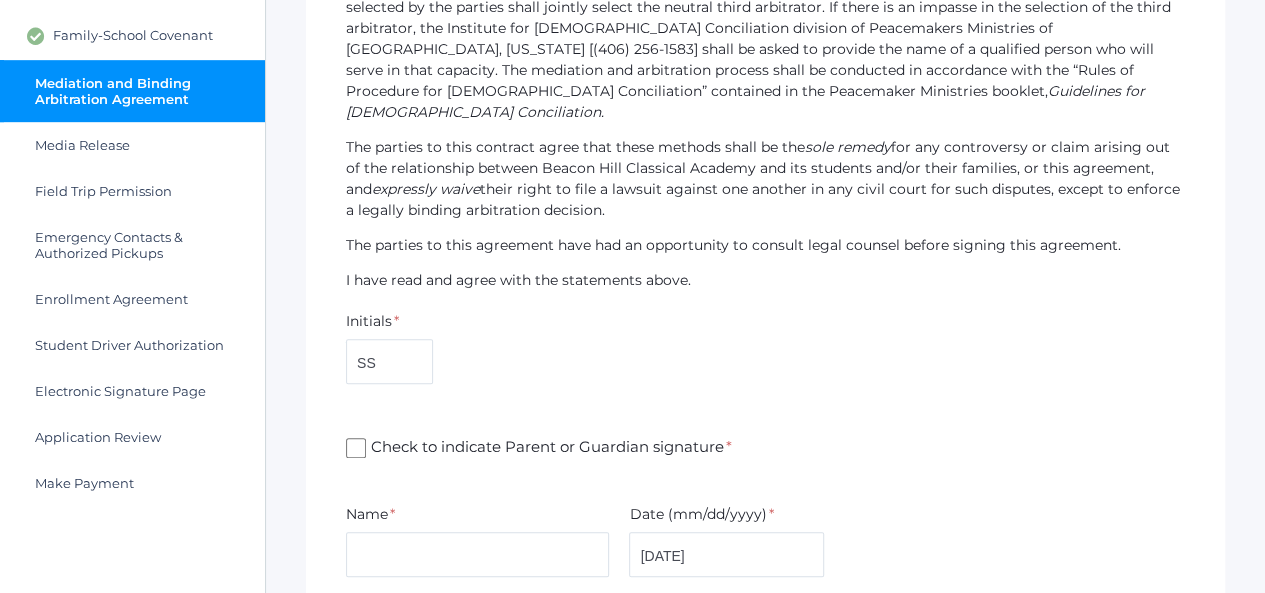 click on "Check to indicate Parent or Guardian signature
*" at bounding box center [356, 448] 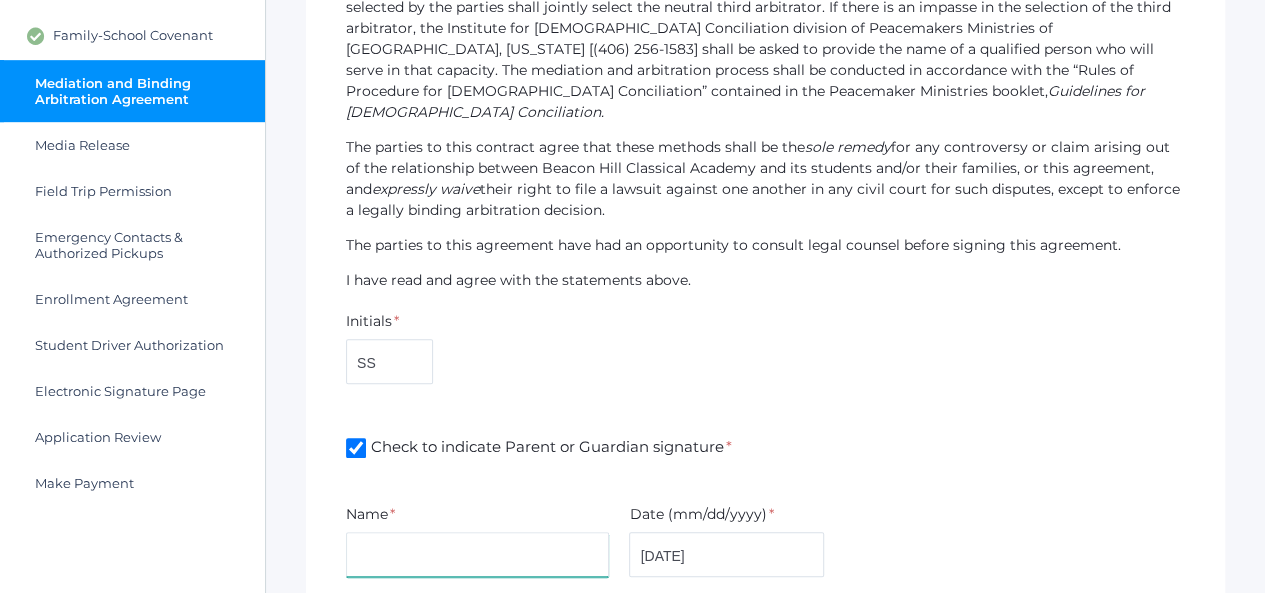click at bounding box center [477, 554] 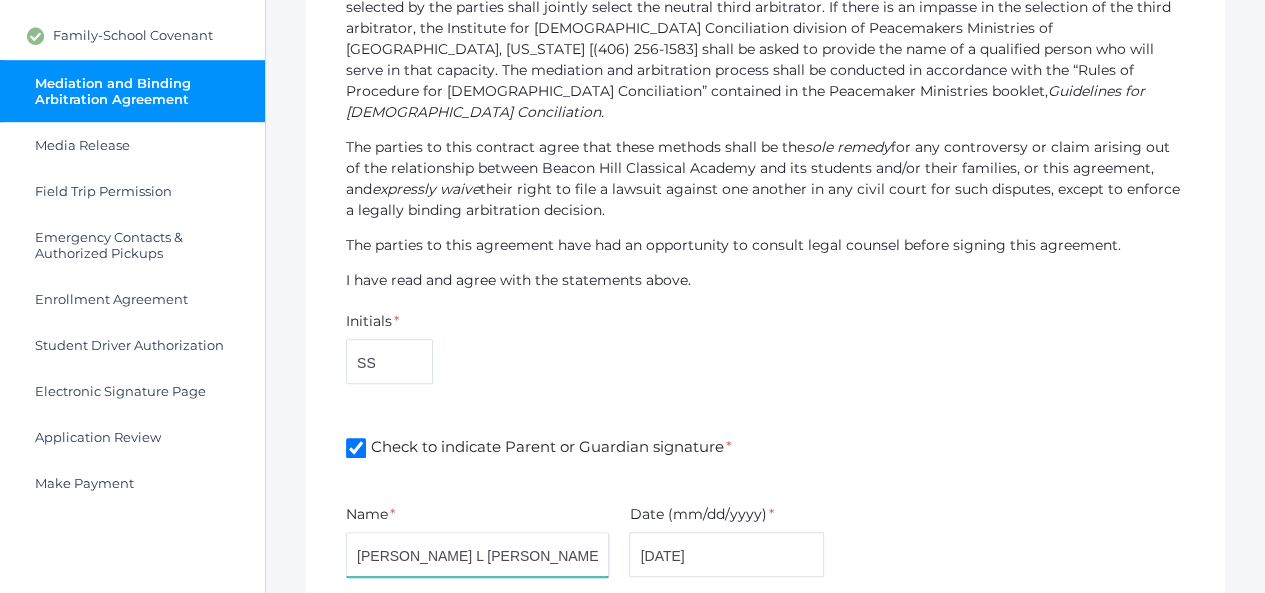 scroll, scrollTop: 692, scrollLeft: 0, axis: vertical 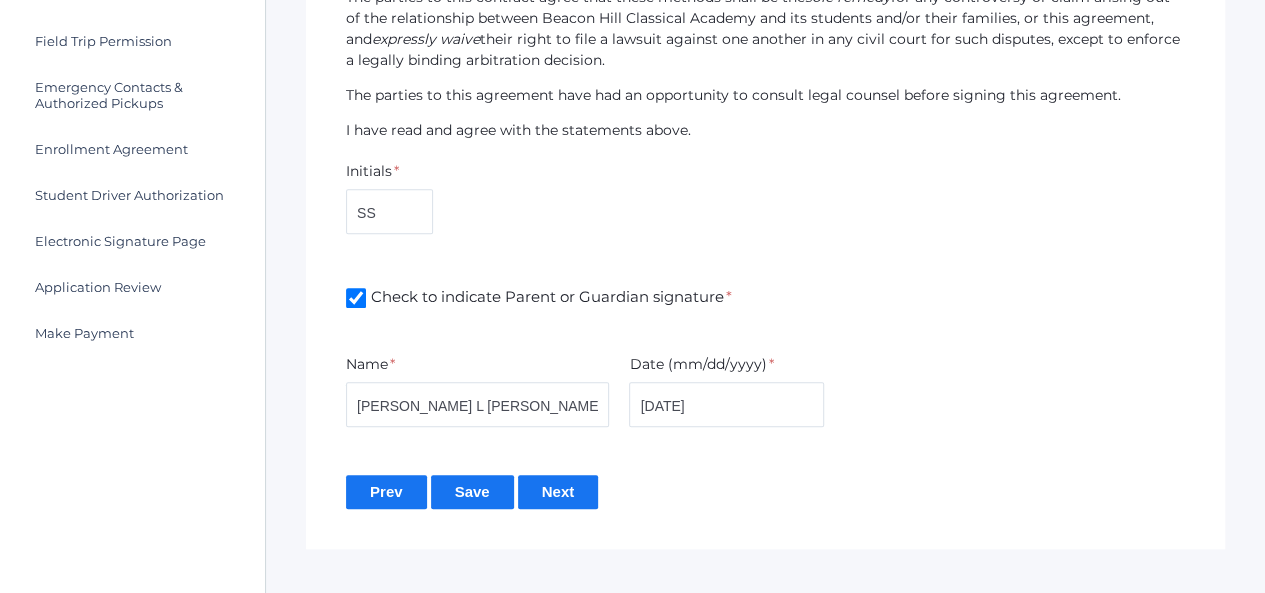 click on "Next" at bounding box center [558, 491] 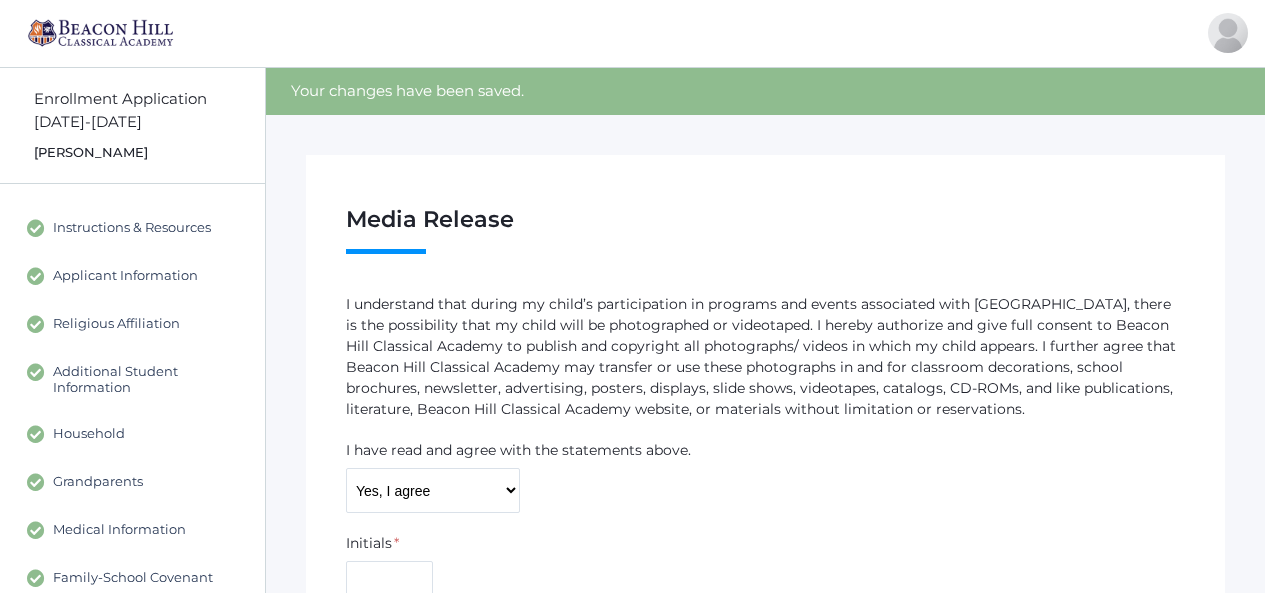 scroll, scrollTop: 0, scrollLeft: 0, axis: both 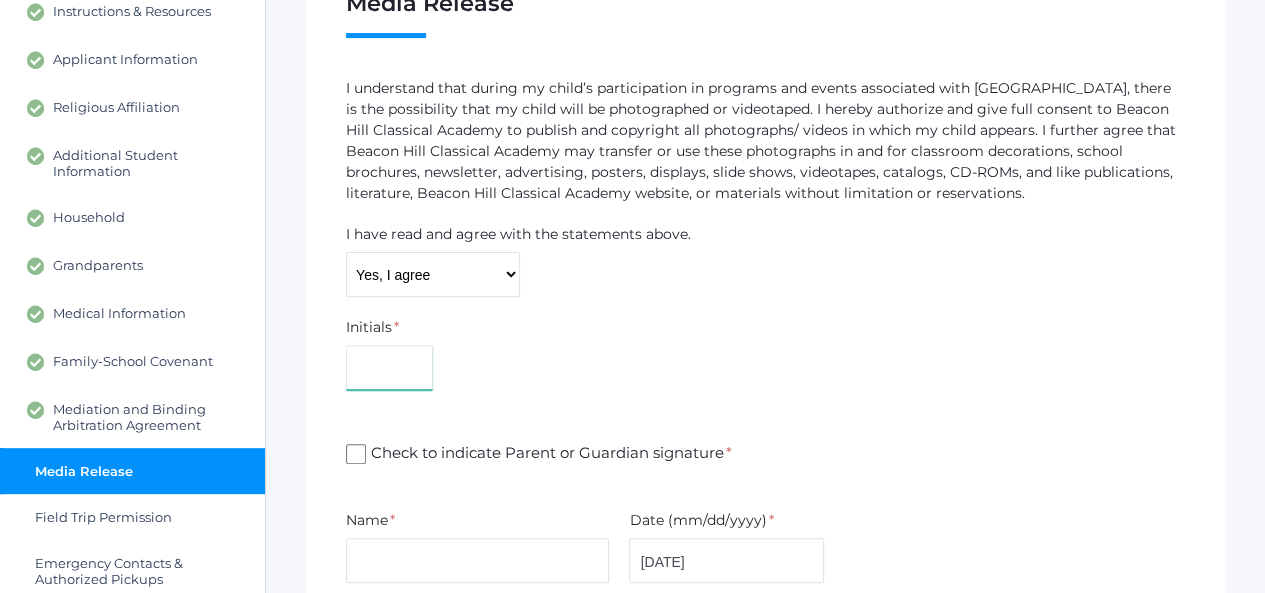 click at bounding box center [389, 367] 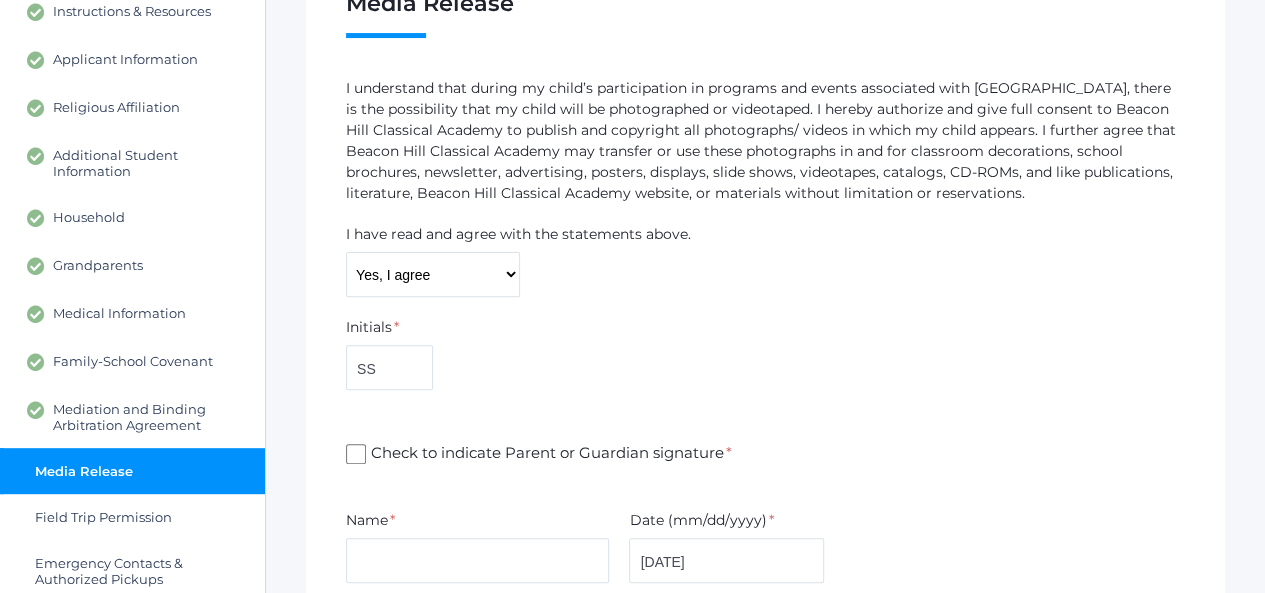 click on "Check to indicate Parent or Guardian signature
*" at bounding box center [356, 454] 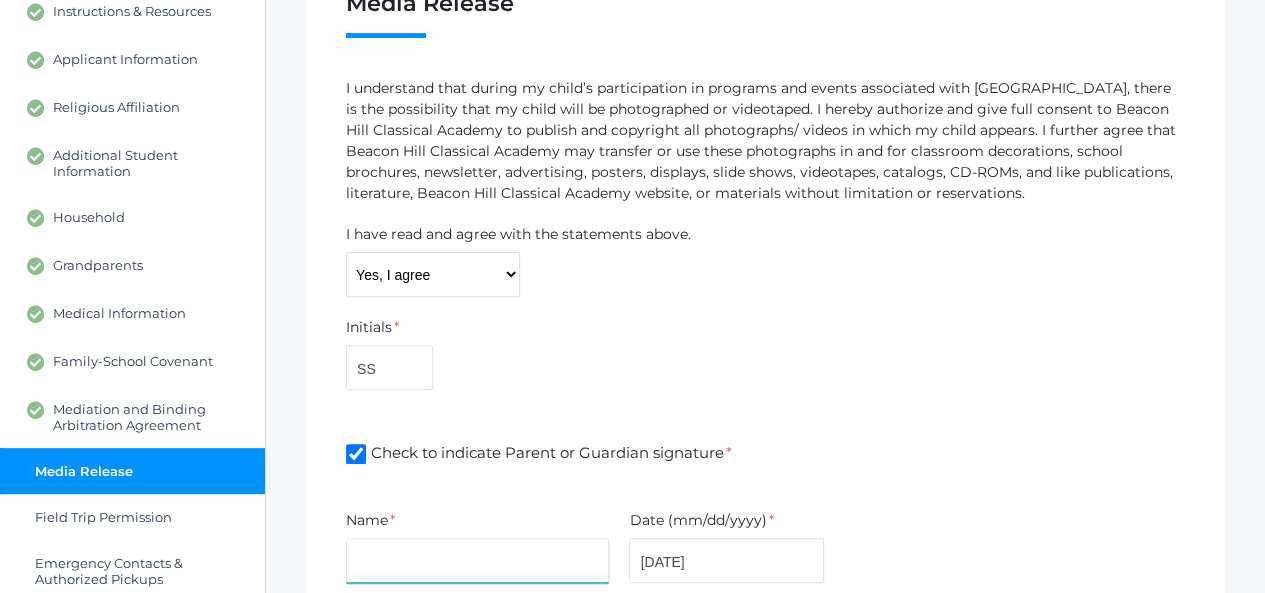 click at bounding box center (477, 560) 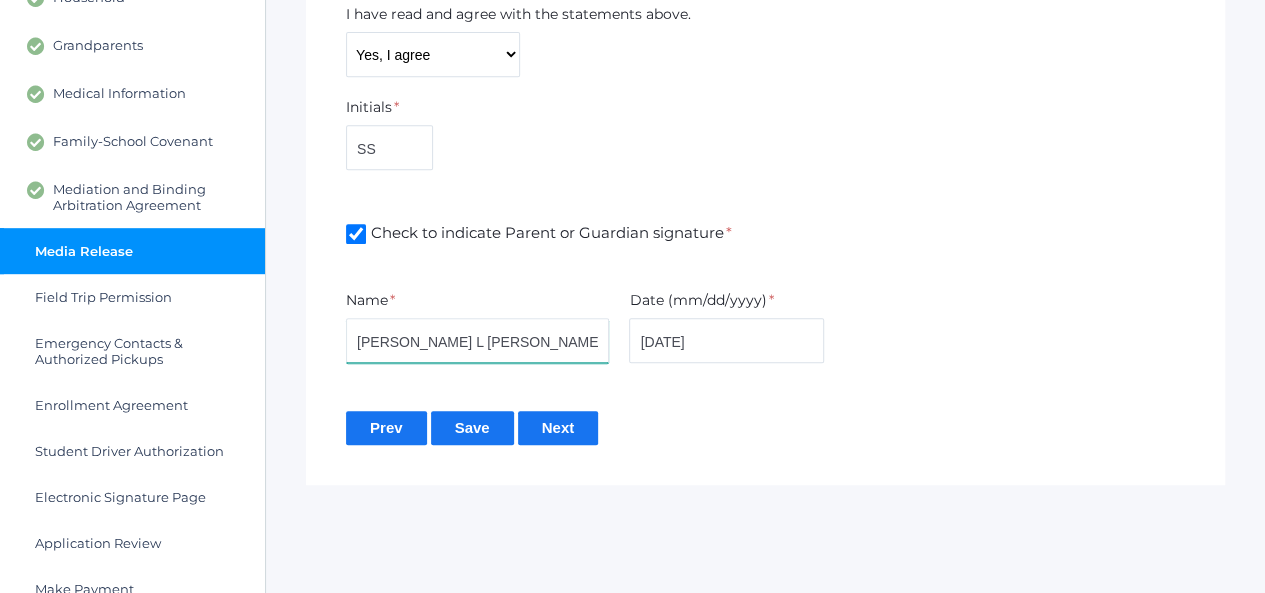 scroll, scrollTop: 474, scrollLeft: 0, axis: vertical 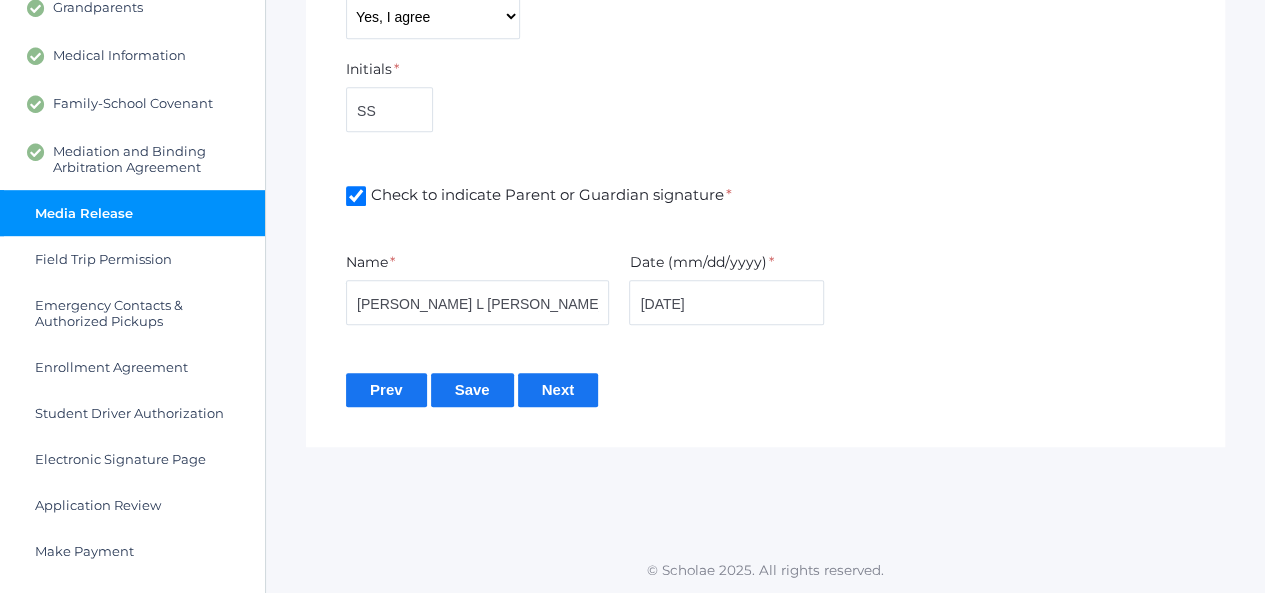 click on "Next" at bounding box center (558, 389) 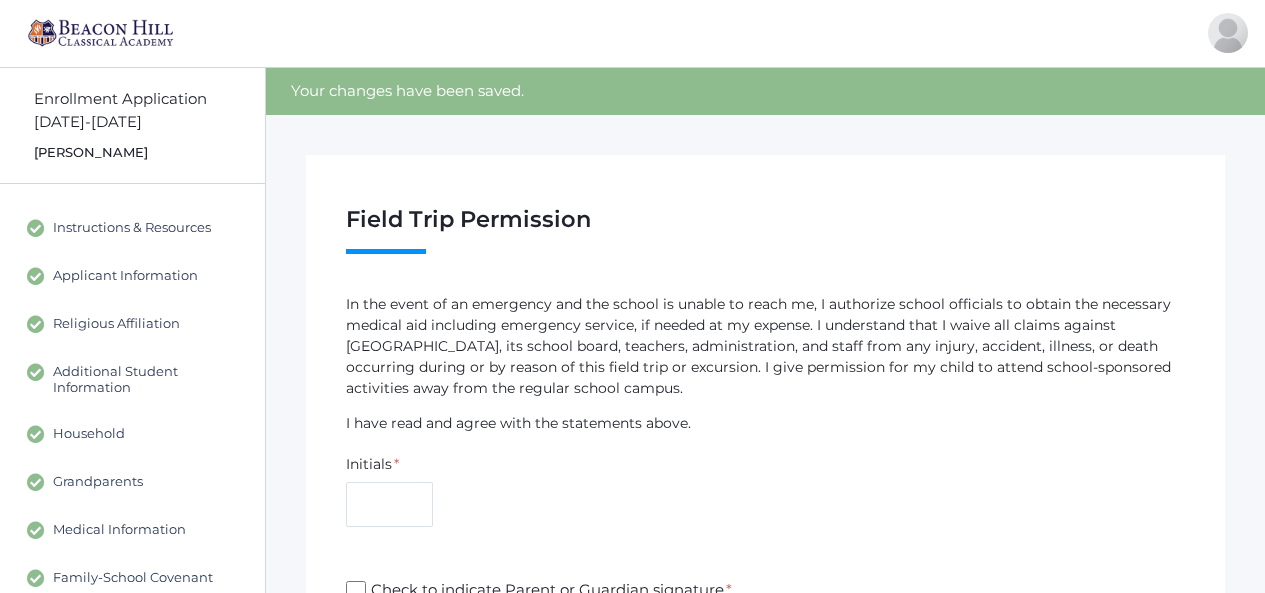 scroll, scrollTop: 0, scrollLeft: 0, axis: both 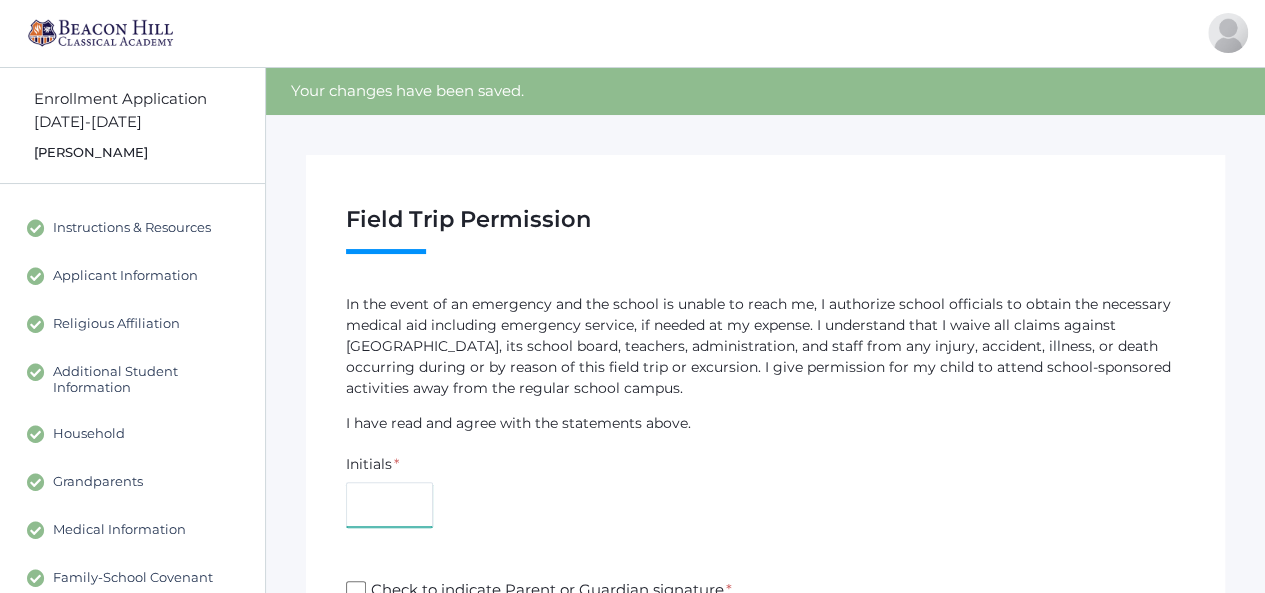 click at bounding box center (389, 504) 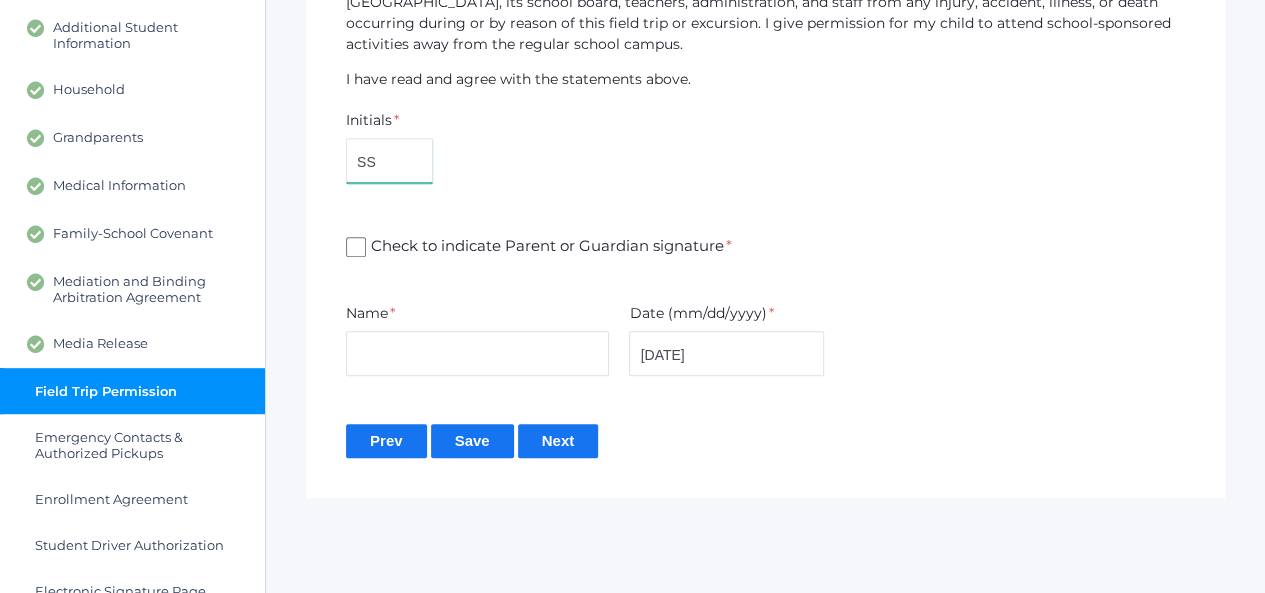 scroll, scrollTop: 348, scrollLeft: 0, axis: vertical 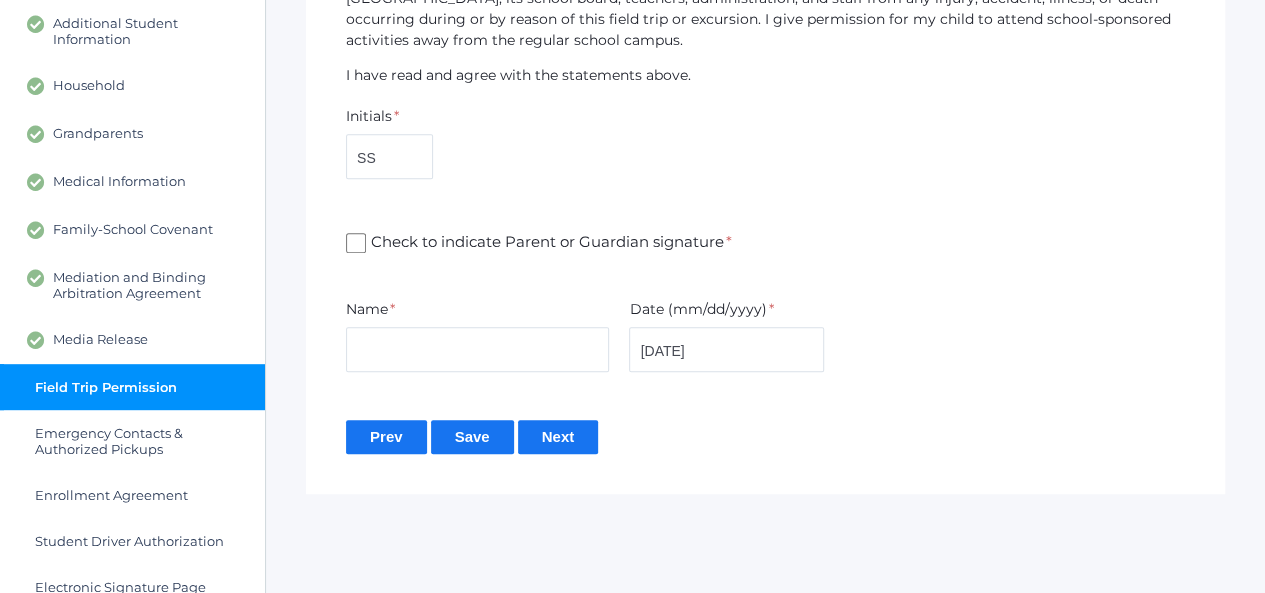 click on "Check to indicate Parent or Guardian signature
*" at bounding box center [356, 243] 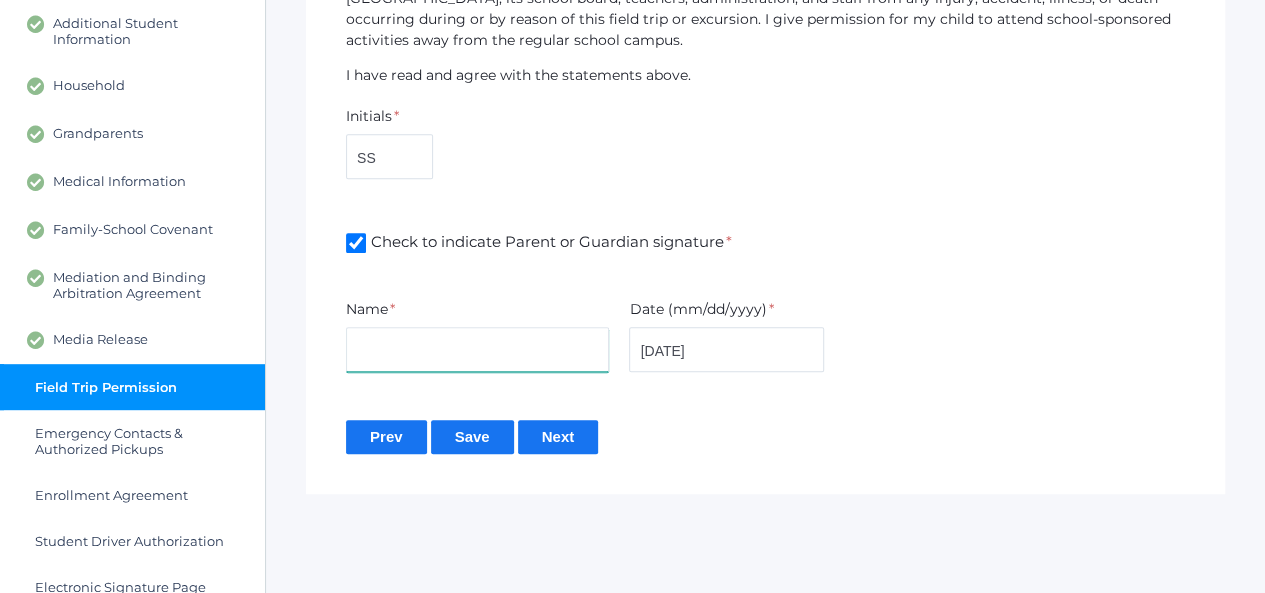 click at bounding box center (477, 349) 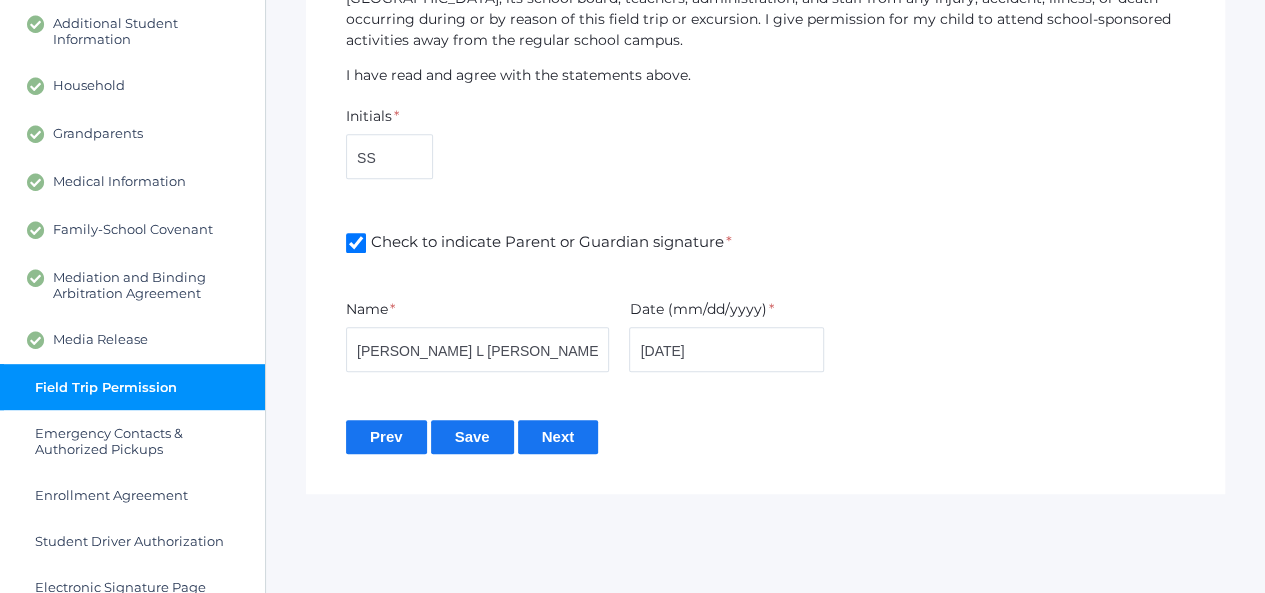 click on "Next" at bounding box center (558, 436) 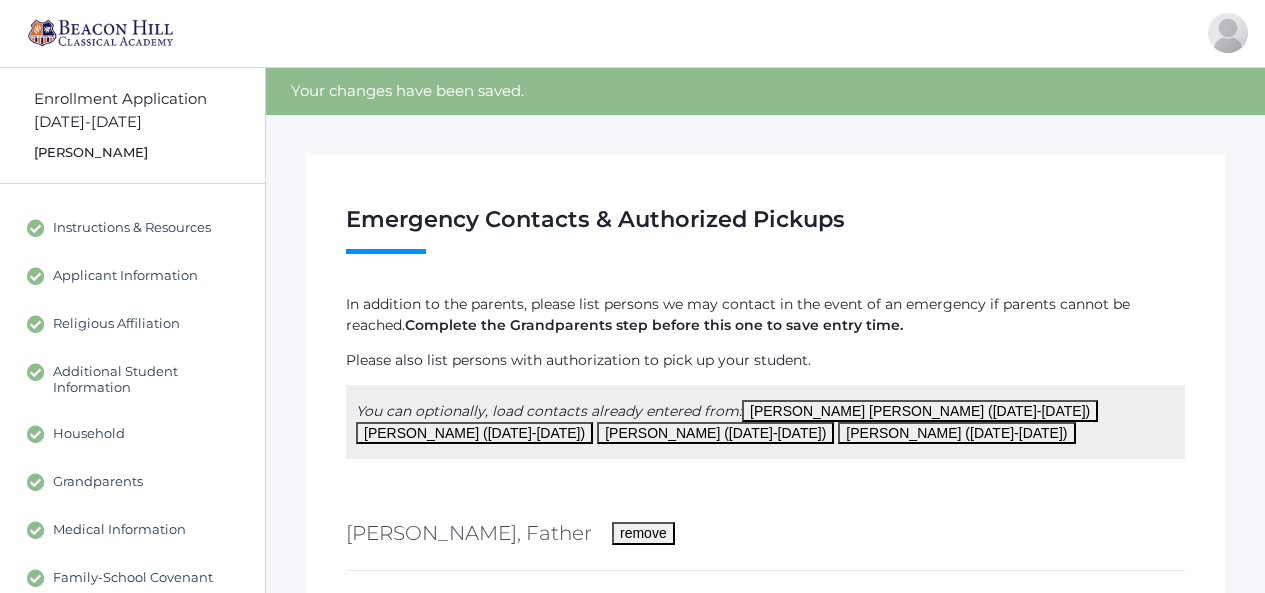 scroll, scrollTop: 0, scrollLeft: 0, axis: both 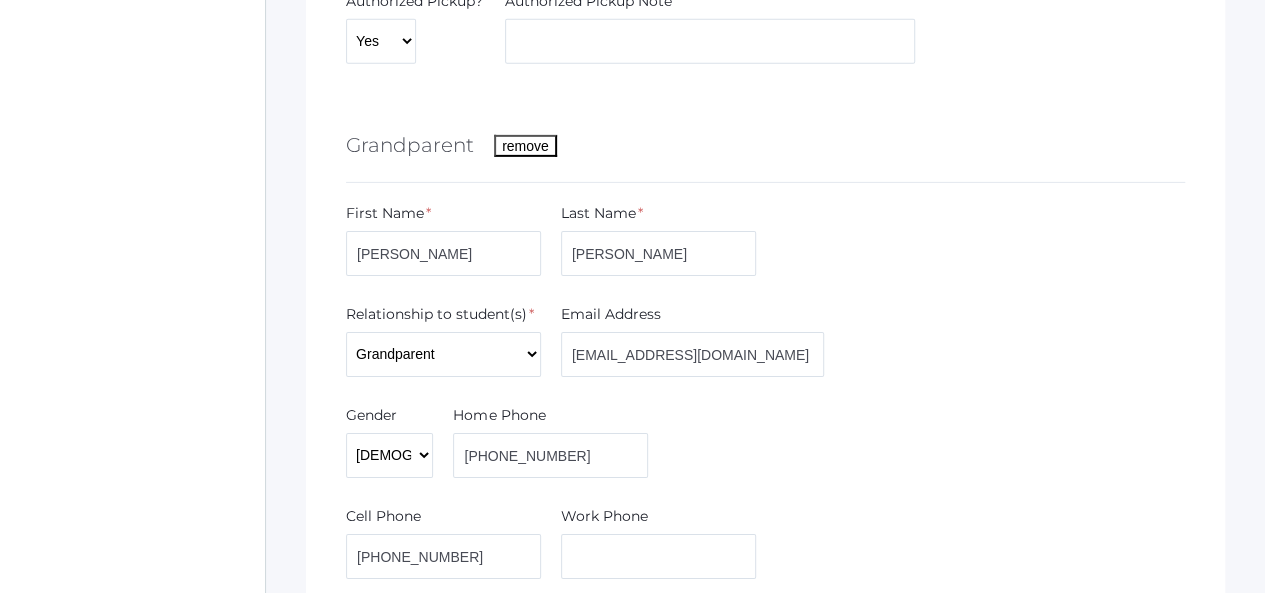 click on "remove" at bounding box center (525, 146) 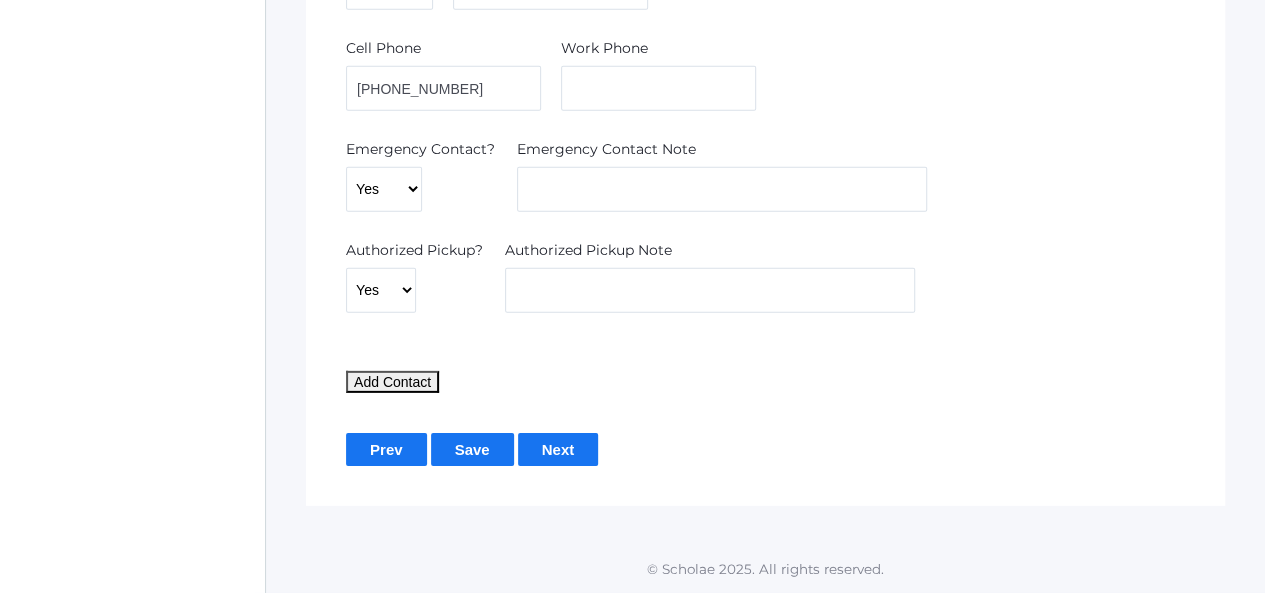 scroll, scrollTop: 2916, scrollLeft: 0, axis: vertical 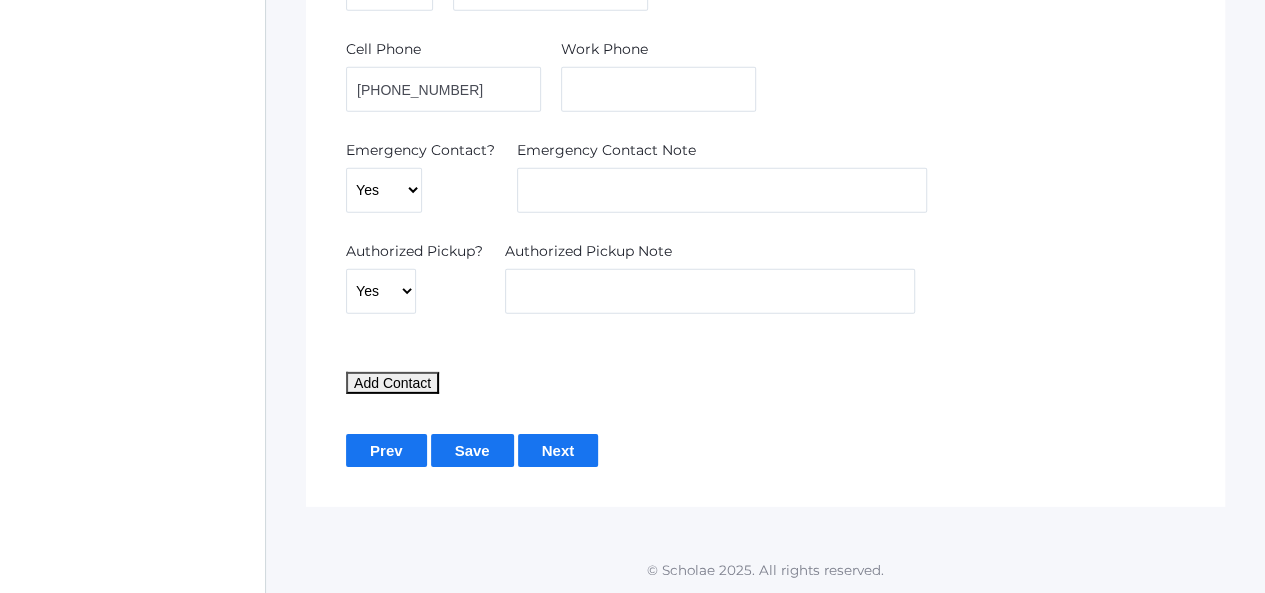 click on "Next" at bounding box center [558, 450] 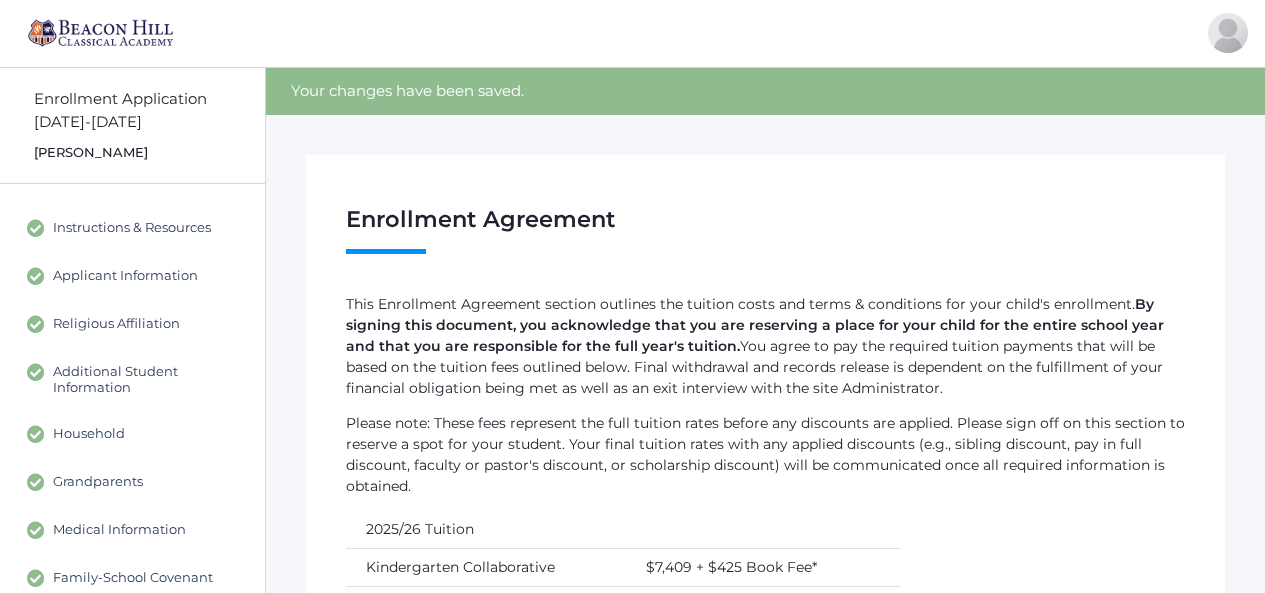 scroll, scrollTop: 0, scrollLeft: 0, axis: both 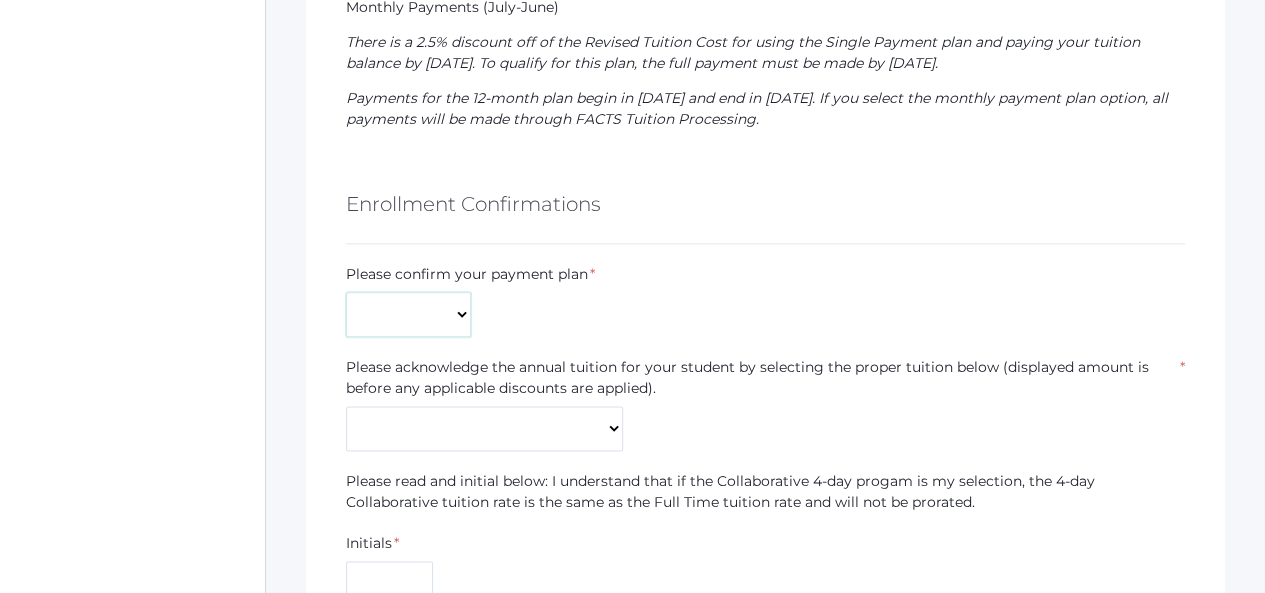 click on "Monthly Payments (July-June)
Single Payment Due July" at bounding box center [408, 314] 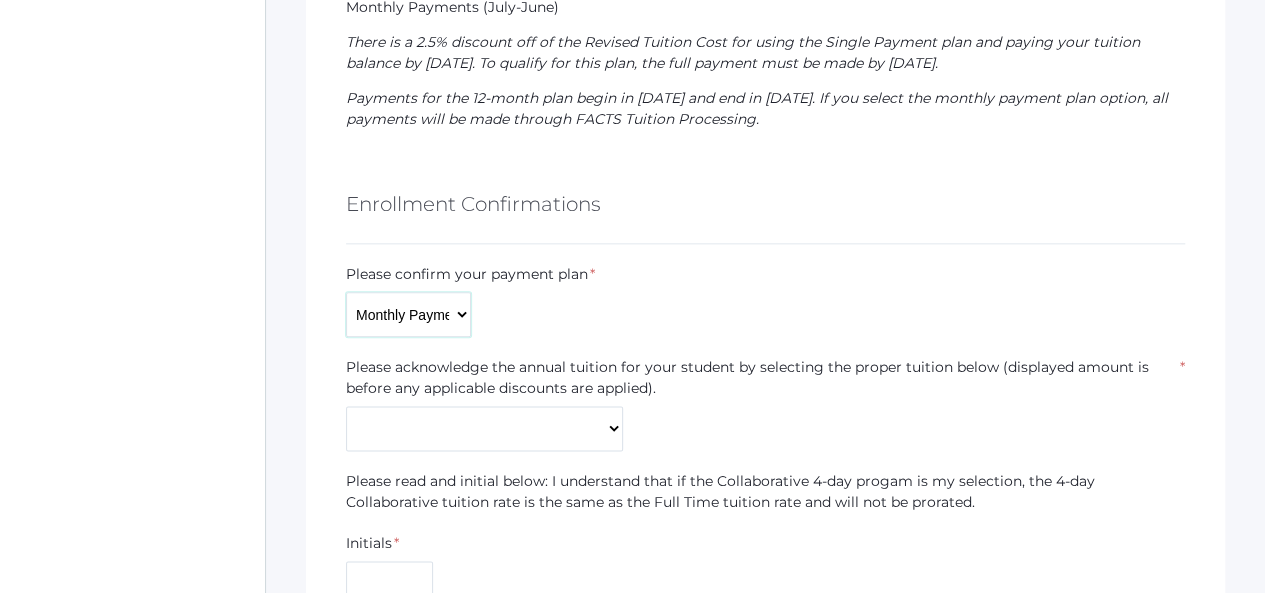 click on "Monthly Payments (July-June)
Single Payment Due July" at bounding box center (408, 314) 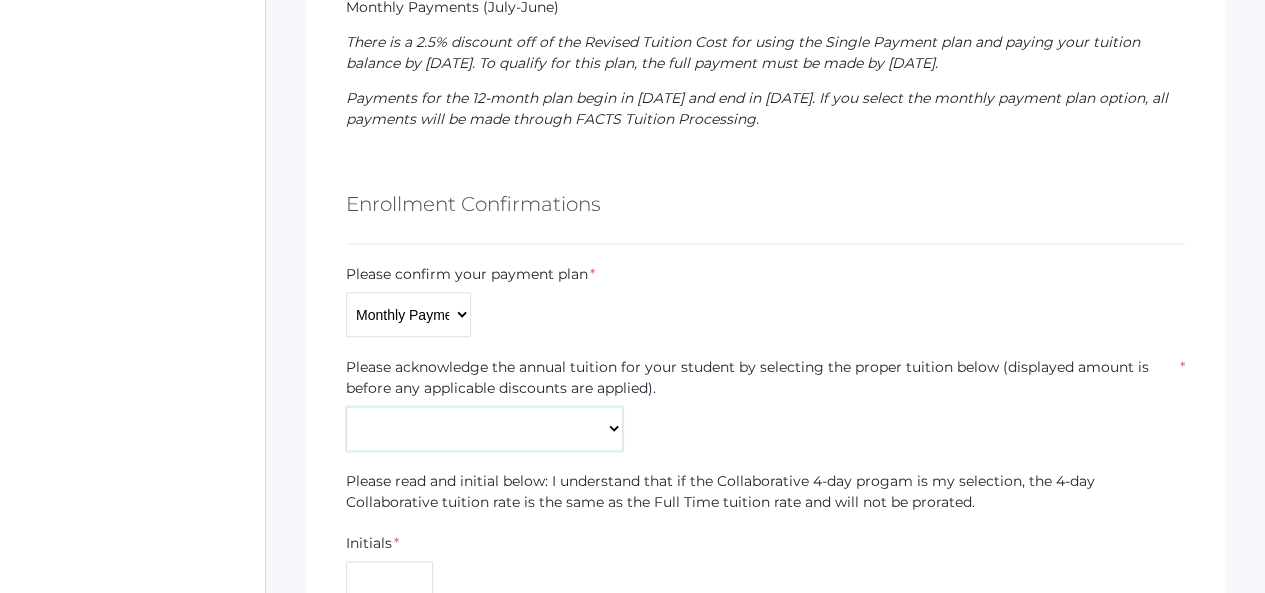 click on "Kindergarten Collaborative (3-day) - $7,409
Kindergarten Collaborative (4-day)* - $8,478
Kindergarten Full-Time - $8,478
Grammar (1-5) Collaborative (3-day) - $8,577
Grammar (1-5) Collaborative (4-day)* - $9,722
Grammar (1-5) Full-Time - $9,722
Logic (6-8) Collaborative - $9,541
Logic (6-8) Full-Time - $10,121
Rhetoric (9-12) Collaborative - $13,659
Rhetoric (9-12) Full-Time - $13,899" at bounding box center (484, 428) 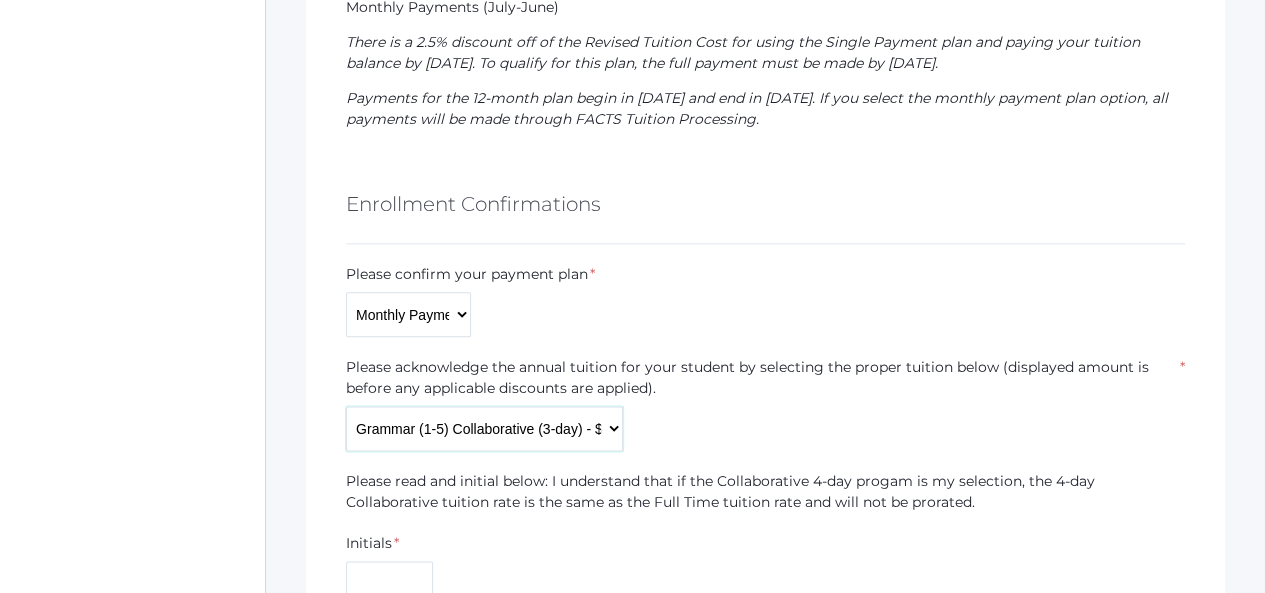 click on "Kindergarten Collaborative (3-day) - $7,409
Kindergarten Collaborative (4-day)* - $8,478
Kindergarten Full-Time - $8,478
Grammar (1-5) Collaborative (3-day) - $8,577
Grammar (1-5) Collaborative (4-day)* - $9,722
Grammar (1-5) Full-Time - $9,722
Logic (6-8) Collaborative - $9,541
Logic (6-8) Full-Time - $10,121
Rhetoric (9-12) Collaborative - $13,659
Rhetoric (9-12) Full-Time - $13,899" at bounding box center (484, 428) 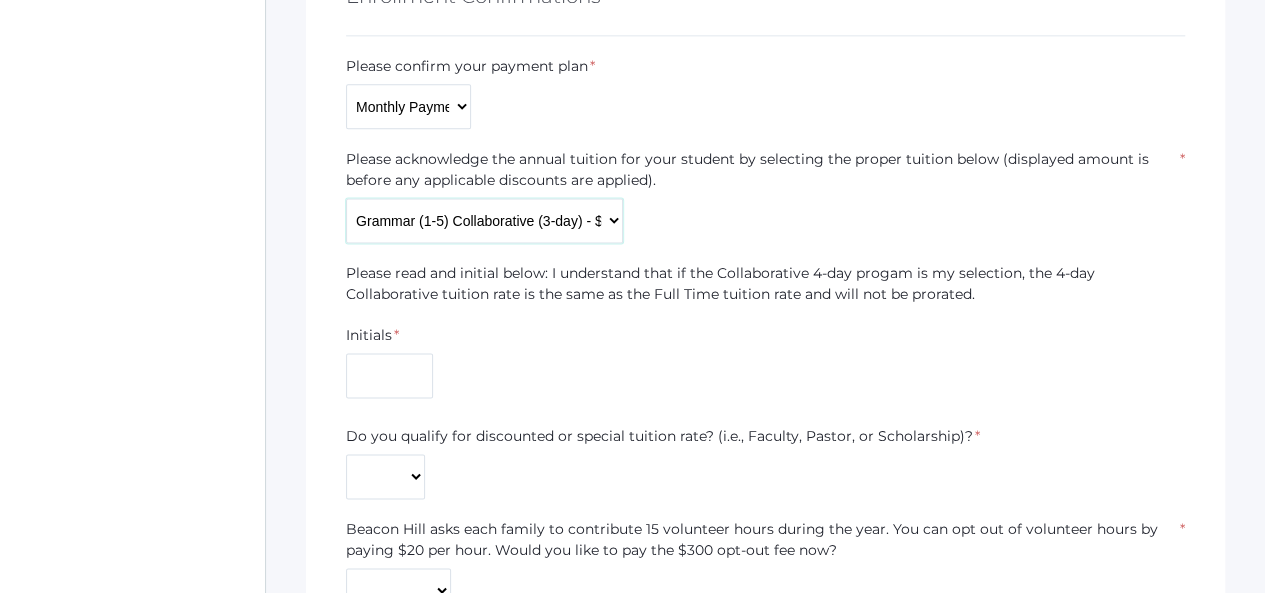 scroll, scrollTop: 1278, scrollLeft: 0, axis: vertical 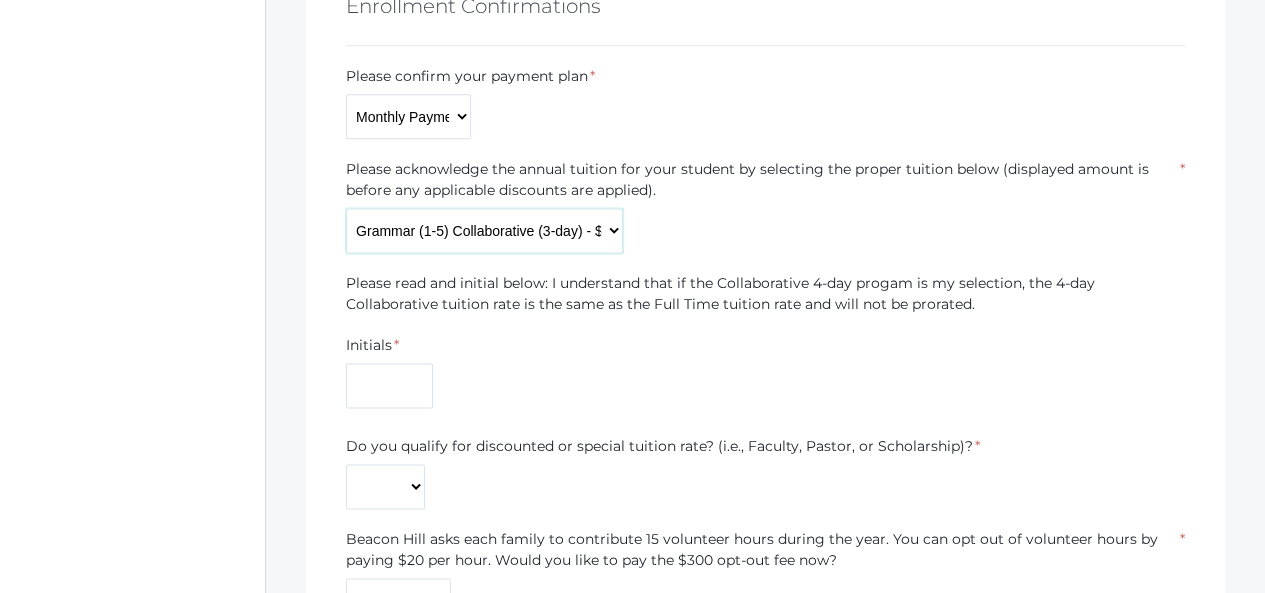 click on "Kindergarten Collaborative (3-day) - $7,409
Kindergarten Collaborative (4-day)* - $8,478
Kindergarten Full-Time - $8,478
Grammar (1-5) Collaborative (3-day) - $8,577
Grammar (1-5) Collaborative (4-day)* - $9,722
Grammar (1-5) Full-Time - $9,722
Logic (6-8) Collaborative - $9,541
Logic (6-8) Full-Time - $10,121
Rhetoric (9-12) Collaborative - $13,659
Rhetoric (9-12) Full-Time - $13,899" at bounding box center [484, 230] 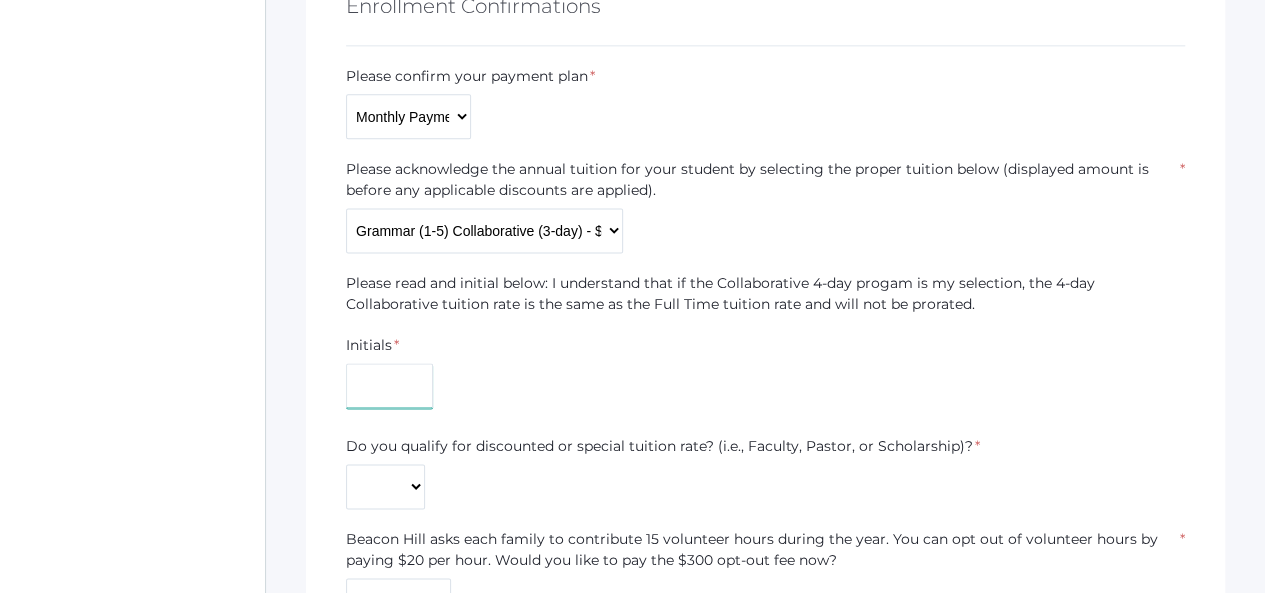 click at bounding box center [389, 385] 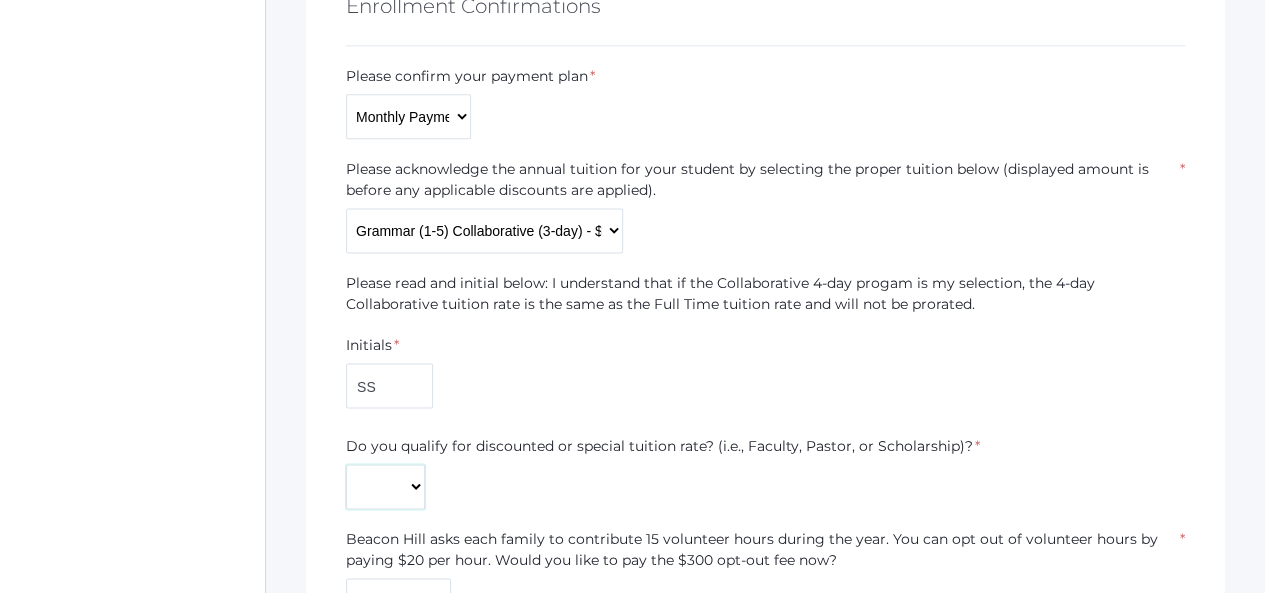 click on "Yes
No" at bounding box center [385, 486] 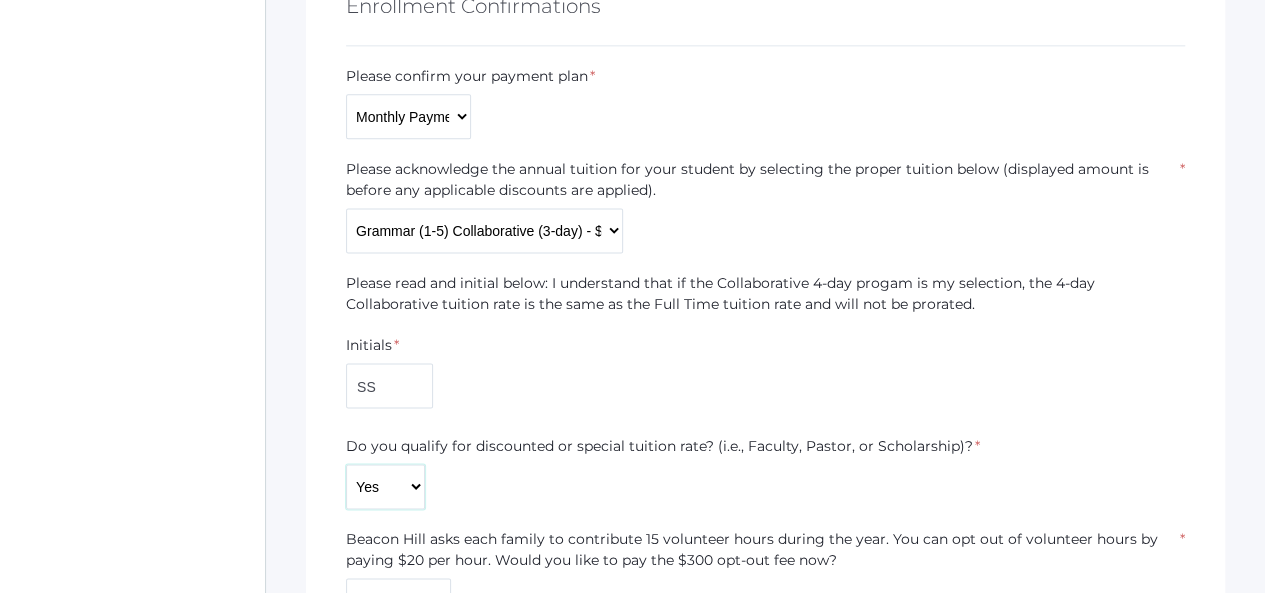 click on "Yes
No" at bounding box center (385, 486) 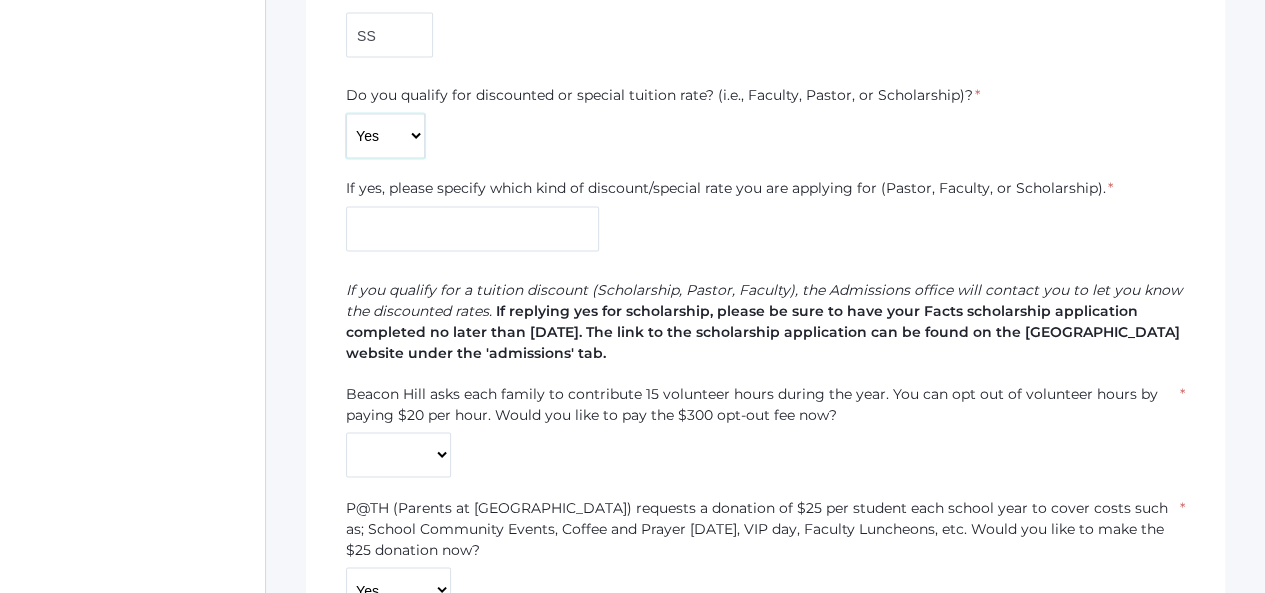 scroll, scrollTop: 1762, scrollLeft: 0, axis: vertical 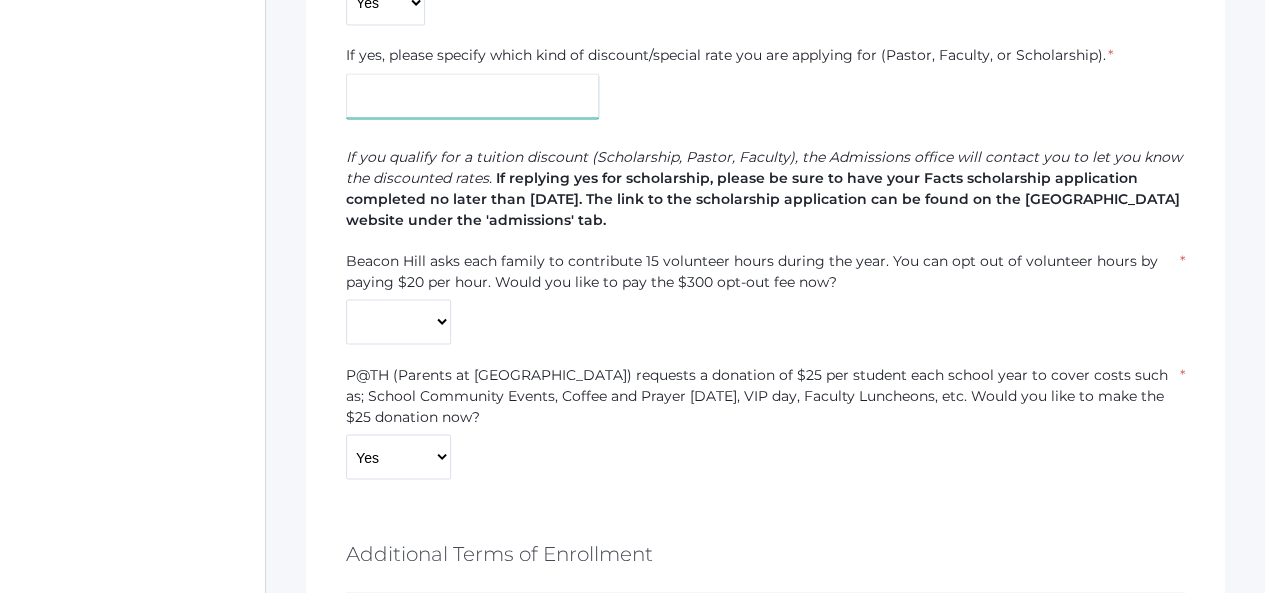click at bounding box center [472, 95] 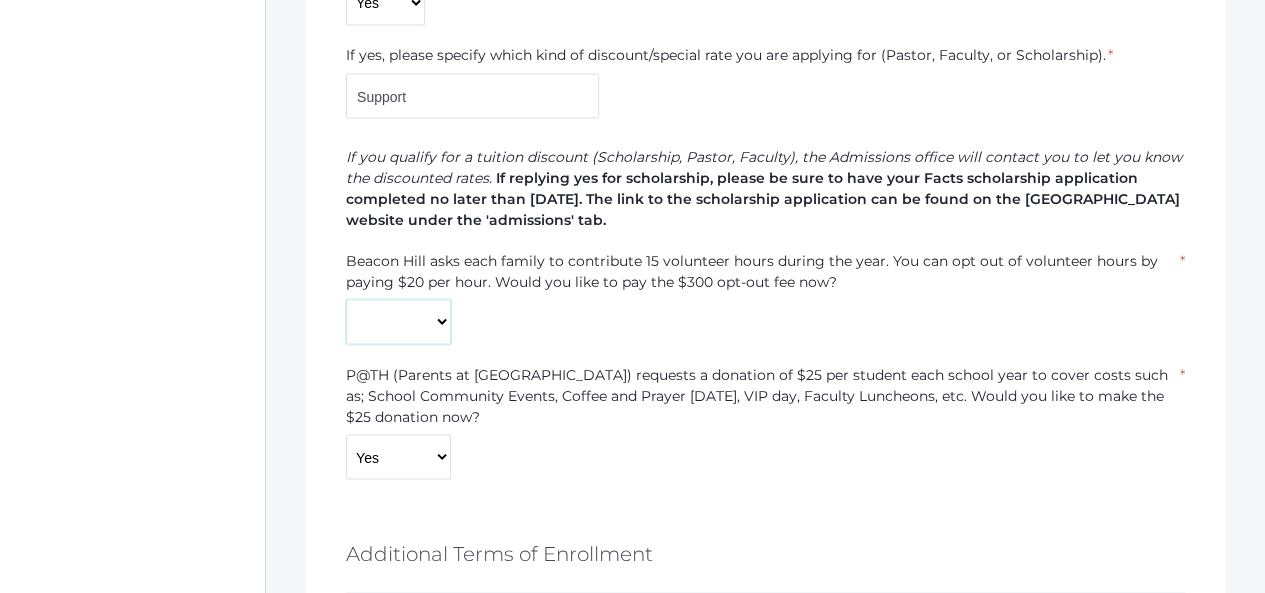 click on "Yes
No" at bounding box center (398, 321) 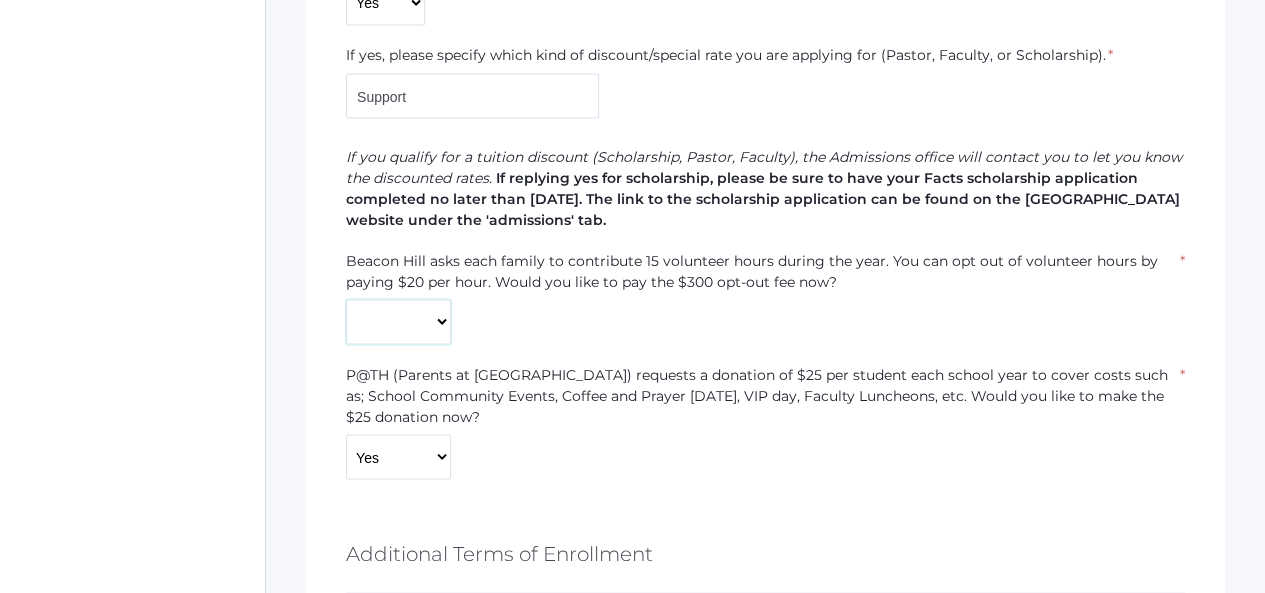 select on "No" 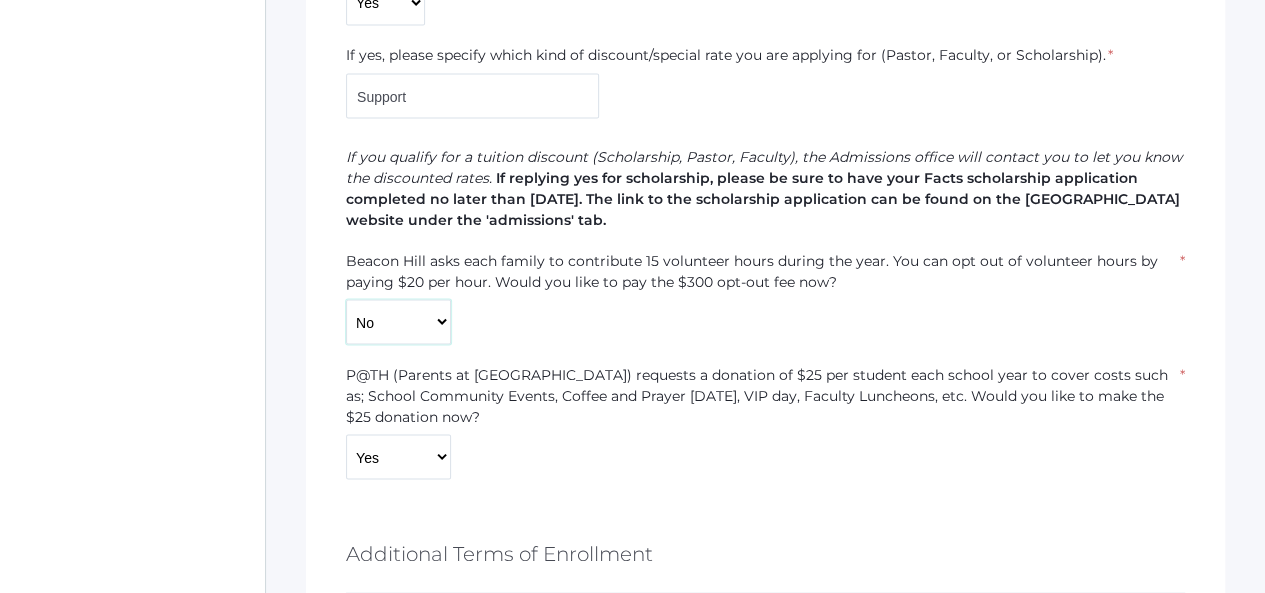 click on "Yes
No" at bounding box center (398, 321) 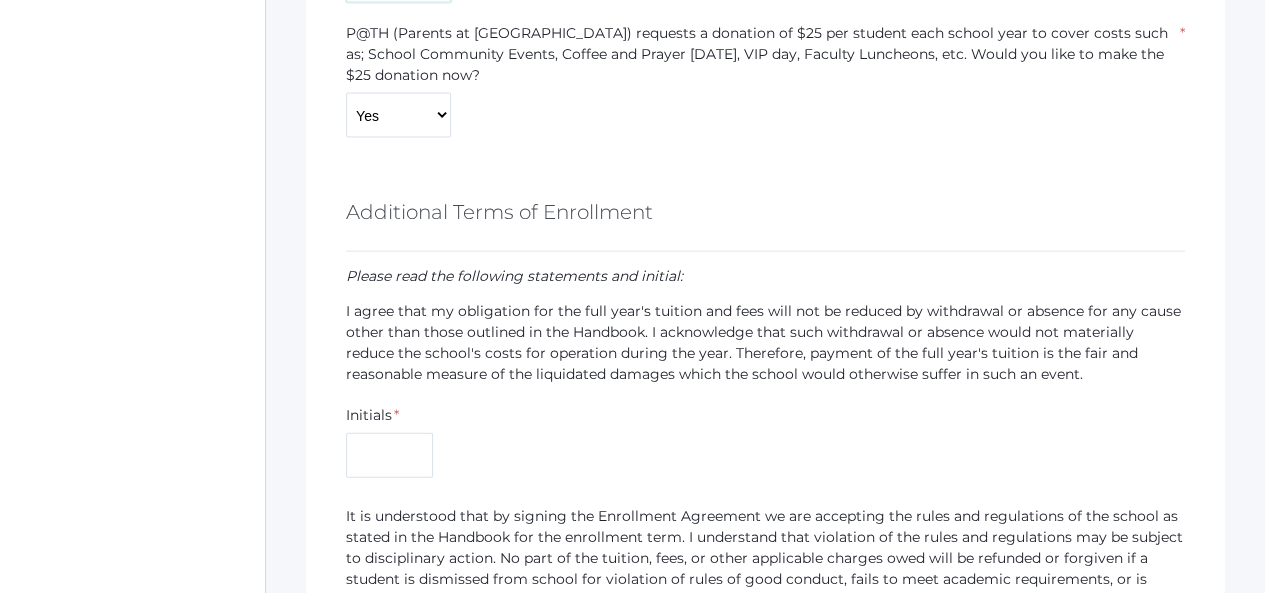 scroll, scrollTop: 2354, scrollLeft: 0, axis: vertical 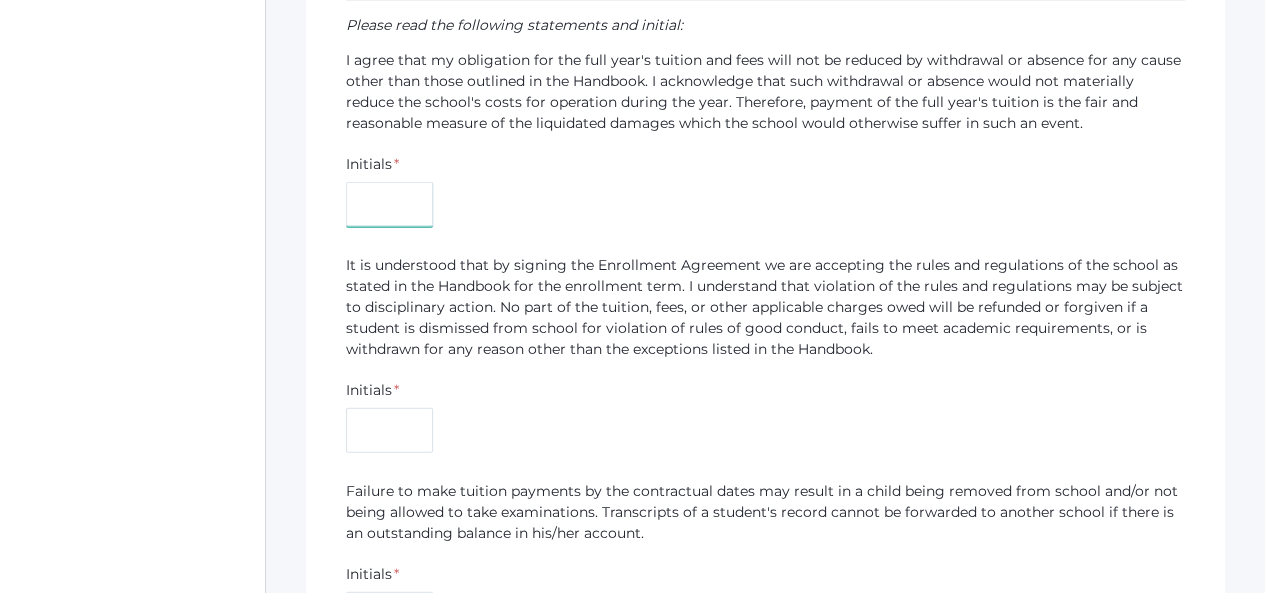 click at bounding box center (389, 204) 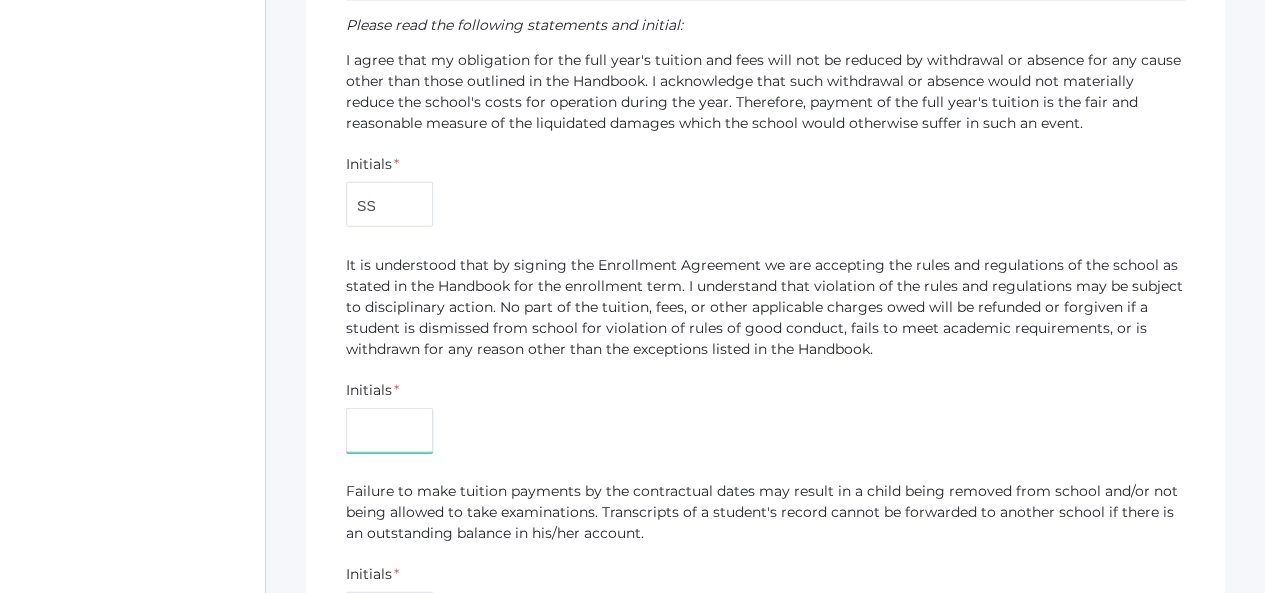 click at bounding box center [389, 430] 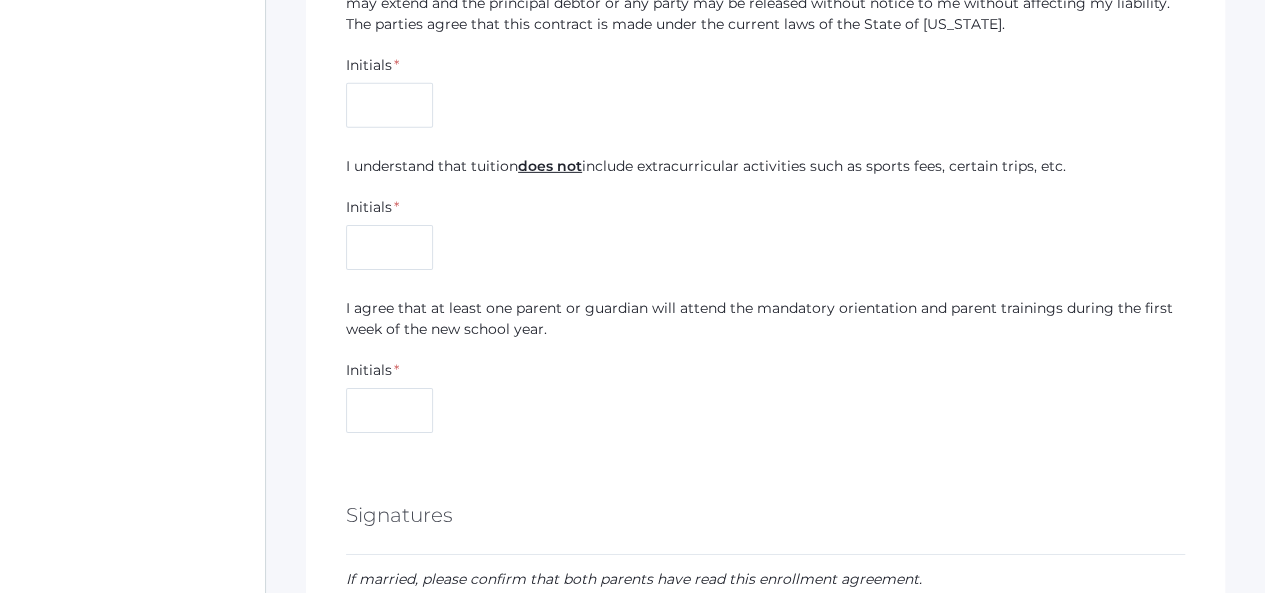 scroll, scrollTop: 2976, scrollLeft: 0, axis: vertical 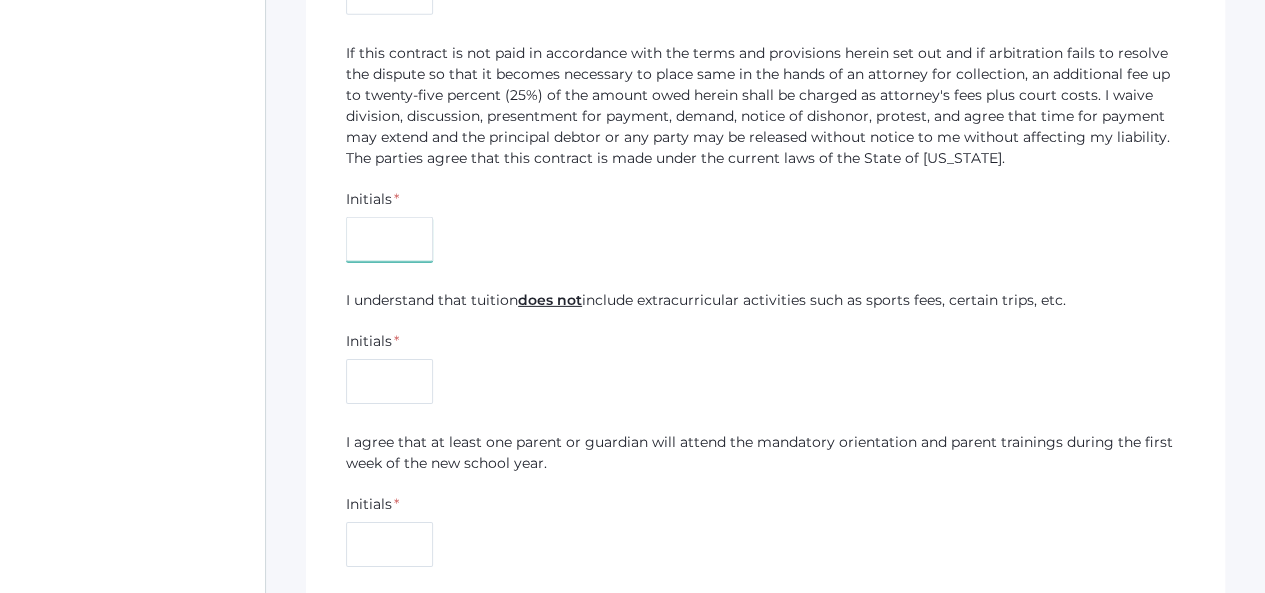 click at bounding box center [389, 239] 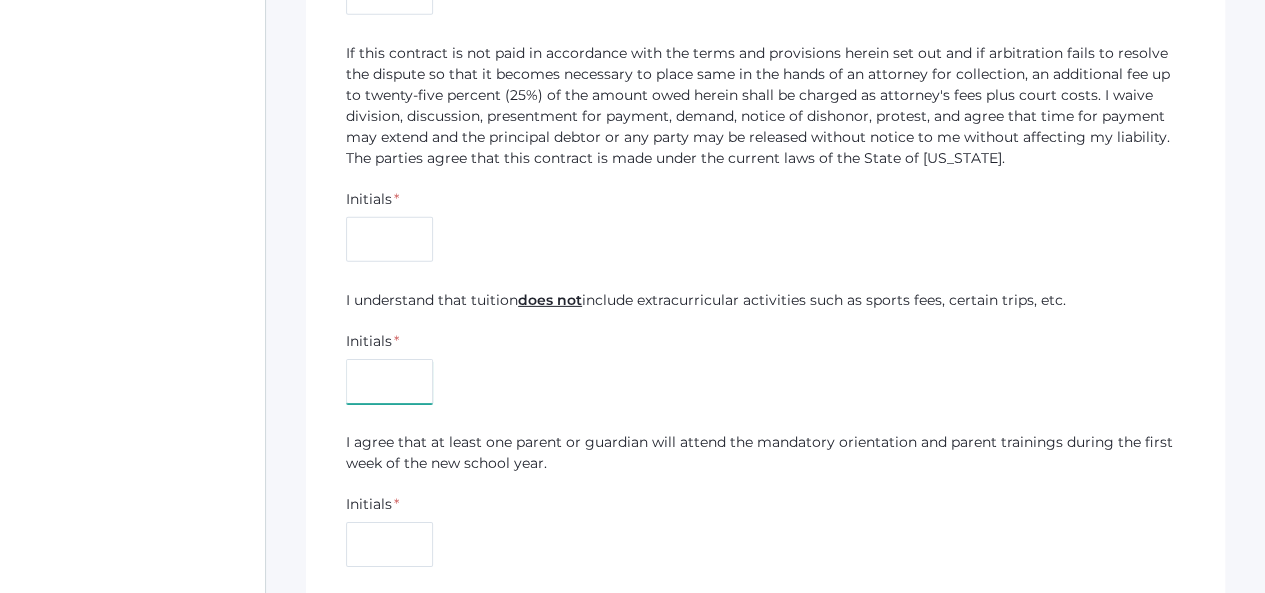 click at bounding box center (389, 381) 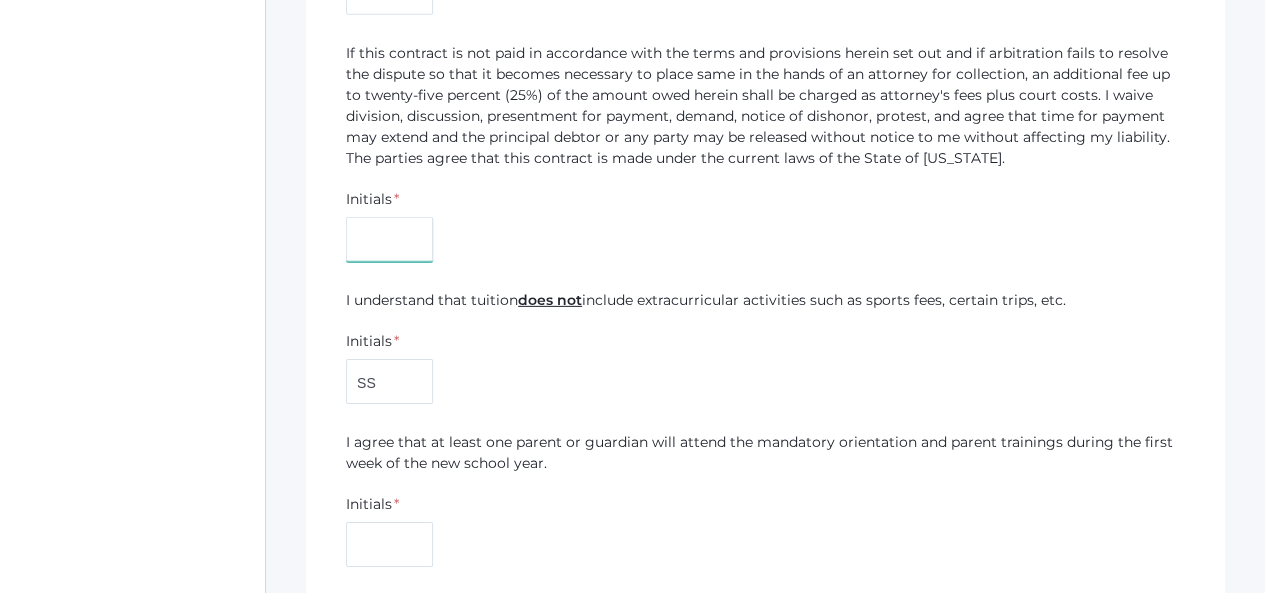 click at bounding box center (389, 239) 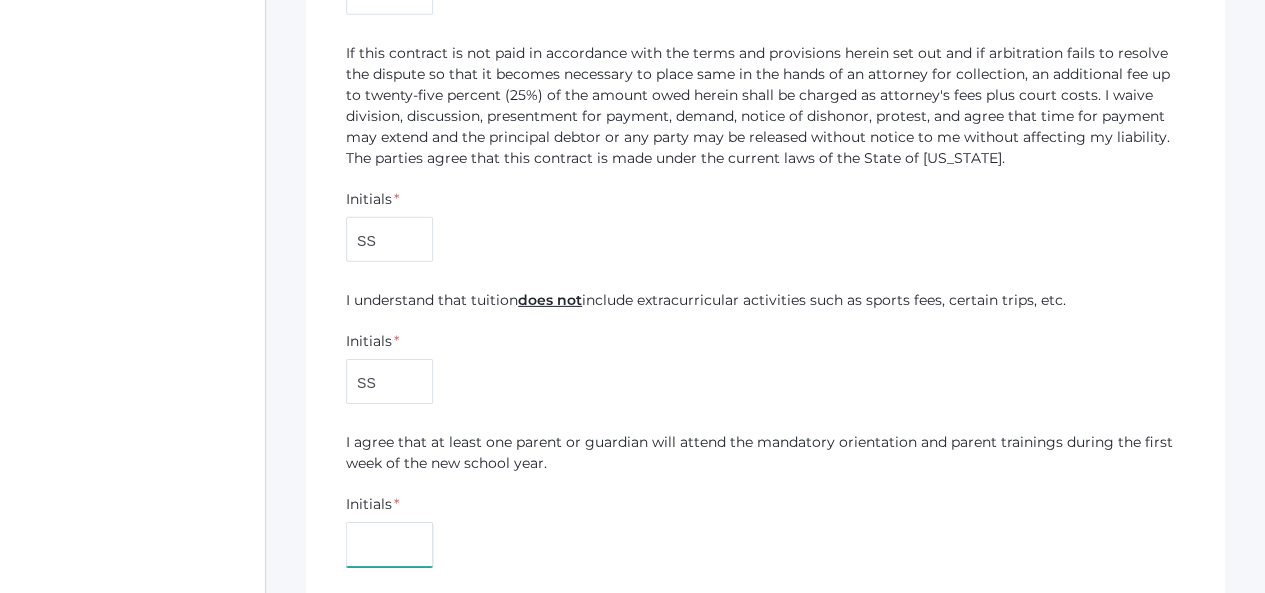 click at bounding box center (389, 544) 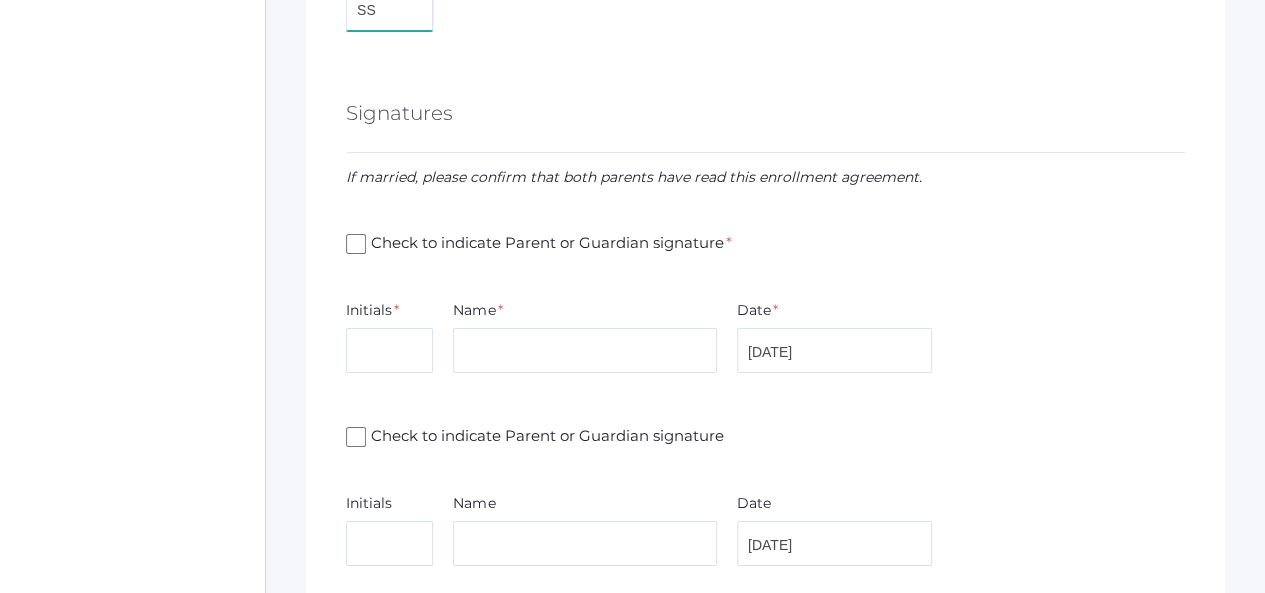 scroll, scrollTop: 3532, scrollLeft: 0, axis: vertical 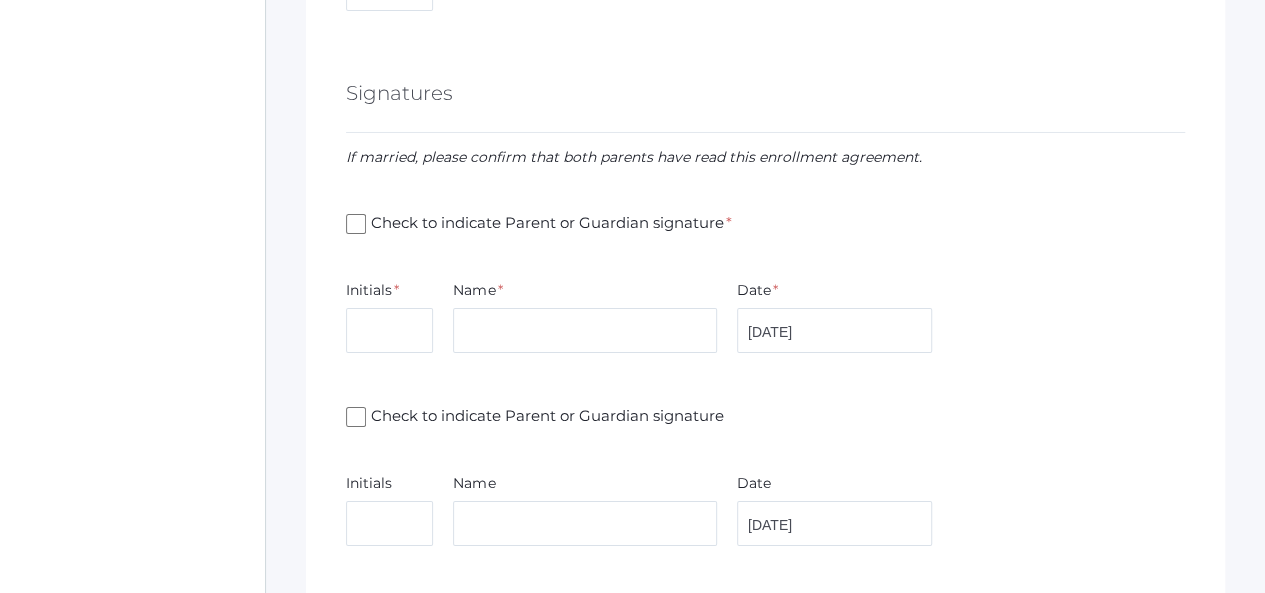 click on "Check to indicate Parent or Guardian signature
*" at bounding box center (356, 224) 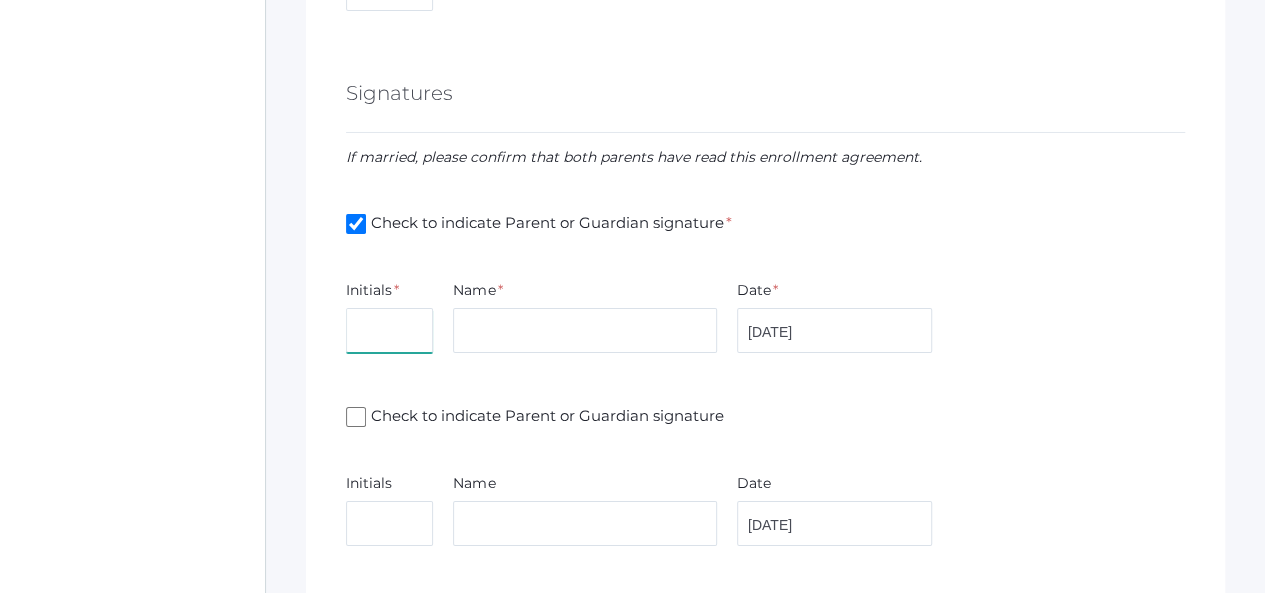 click at bounding box center (389, 330) 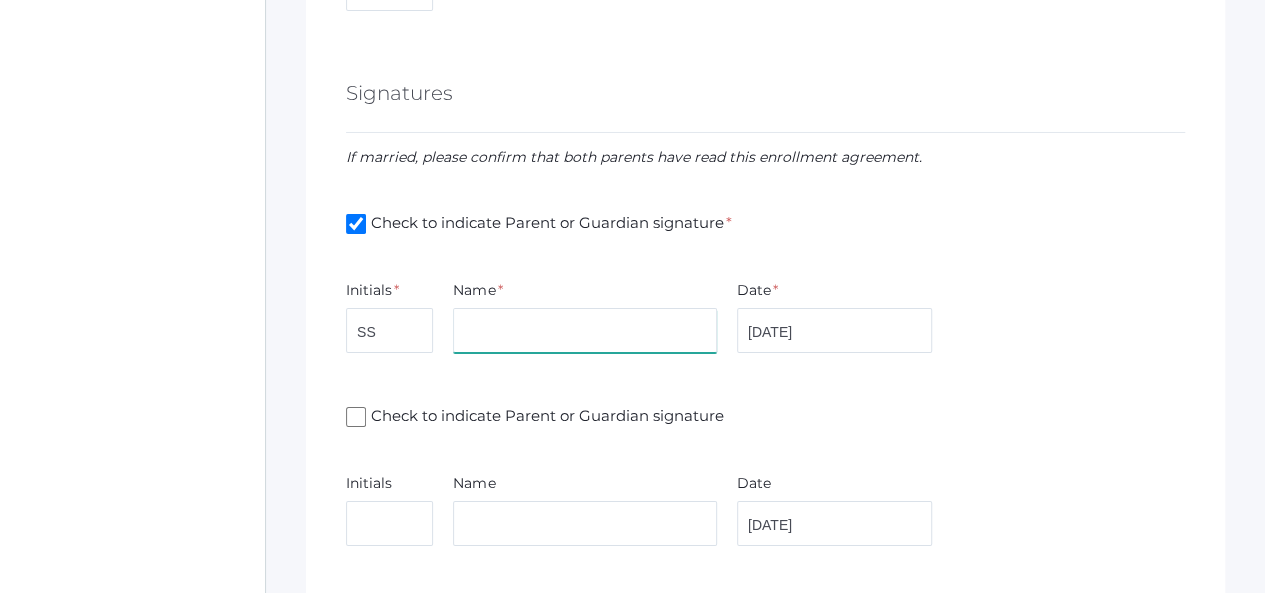click at bounding box center [584, 330] 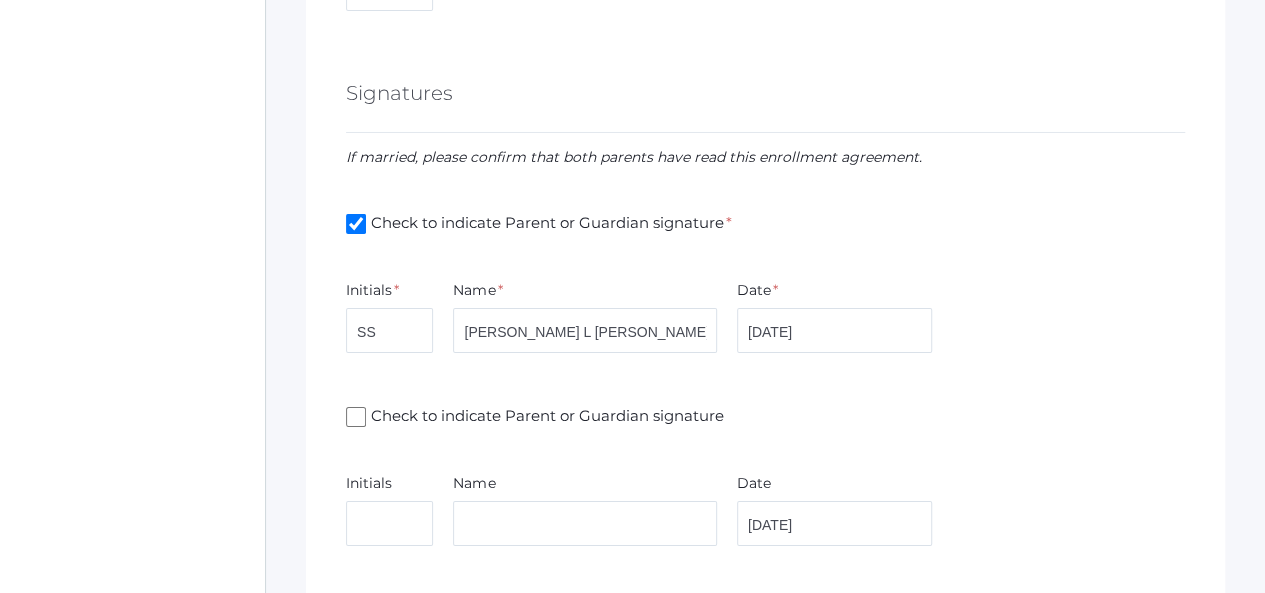 click on "Check to indicate Parent or Guardian signature" at bounding box center [356, 417] 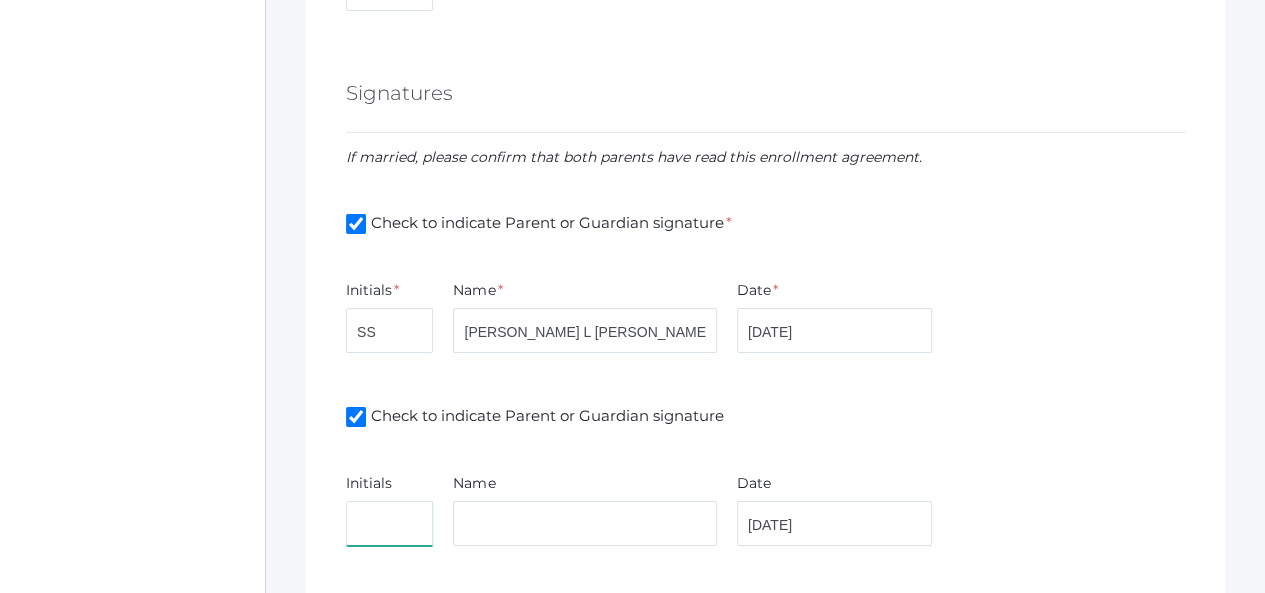 click at bounding box center (389, 523) 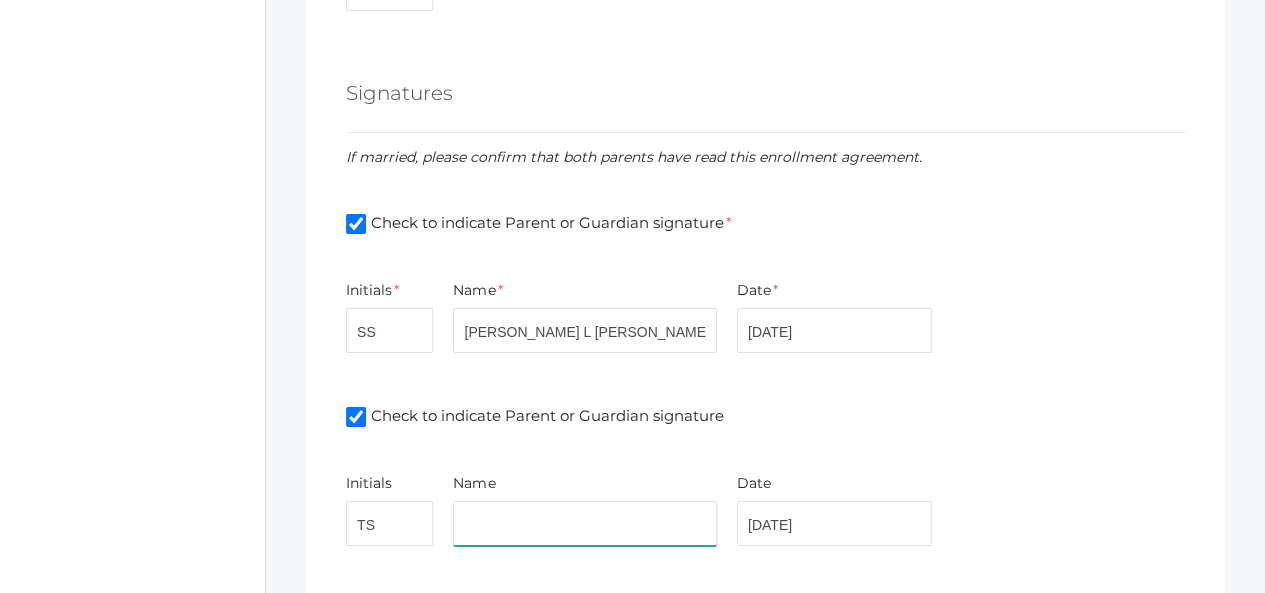 click at bounding box center (584, 523) 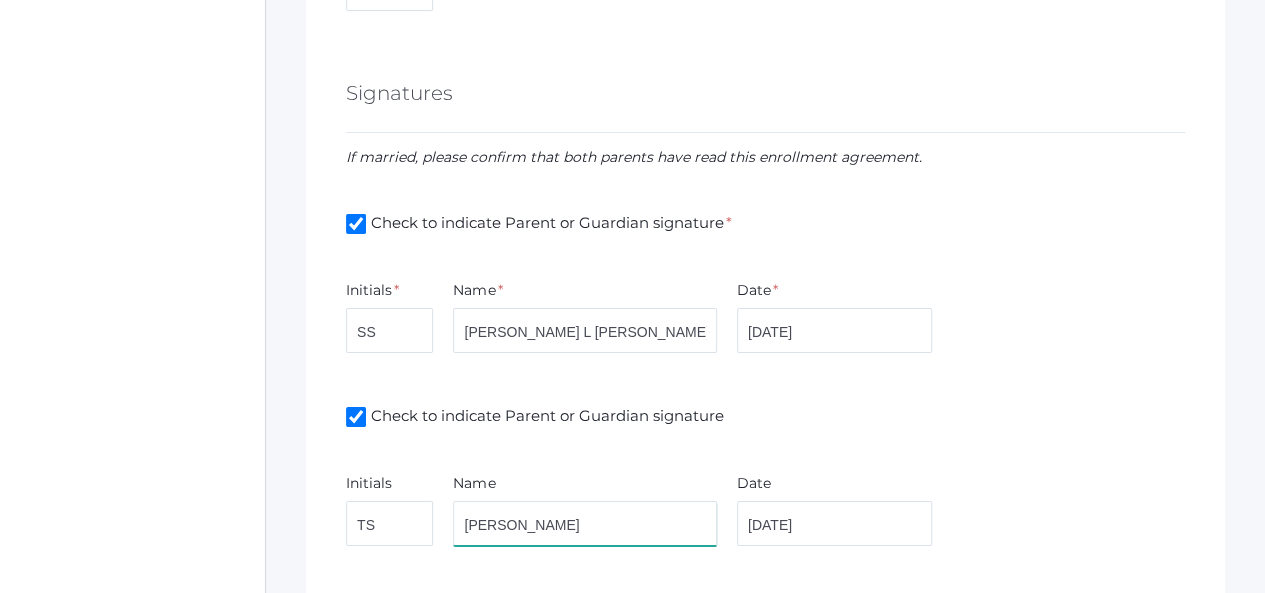 scroll, scrollTop: 3688, scrollLeft: 0, axis: vertical 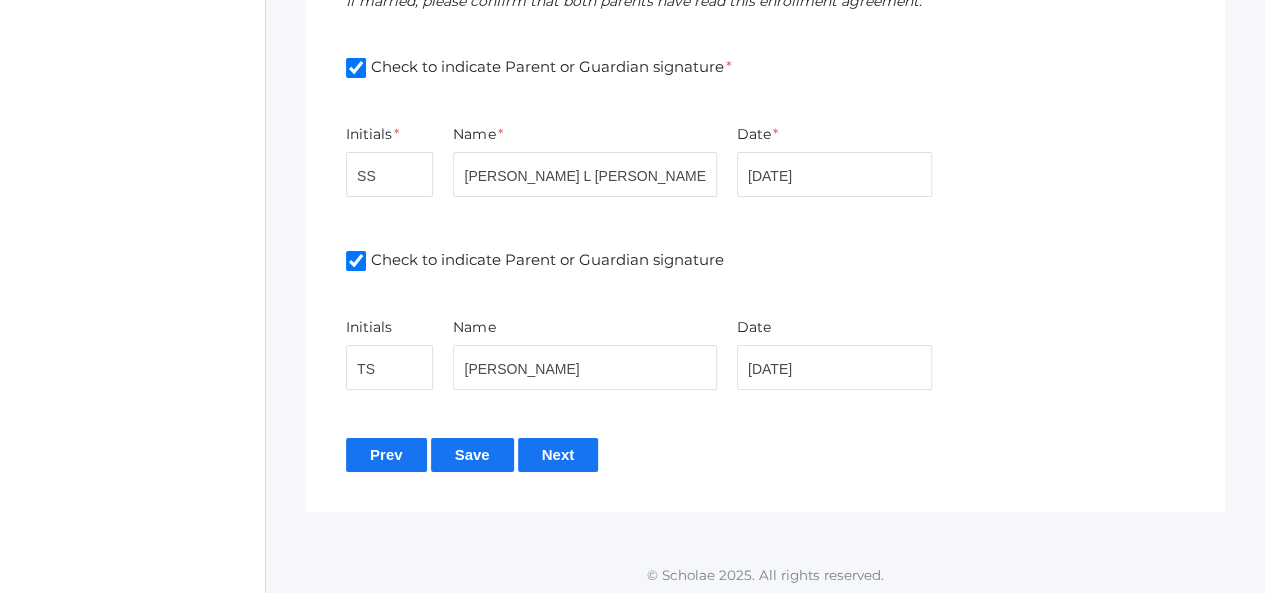 click on "Next" at bounding box center [558, 454] 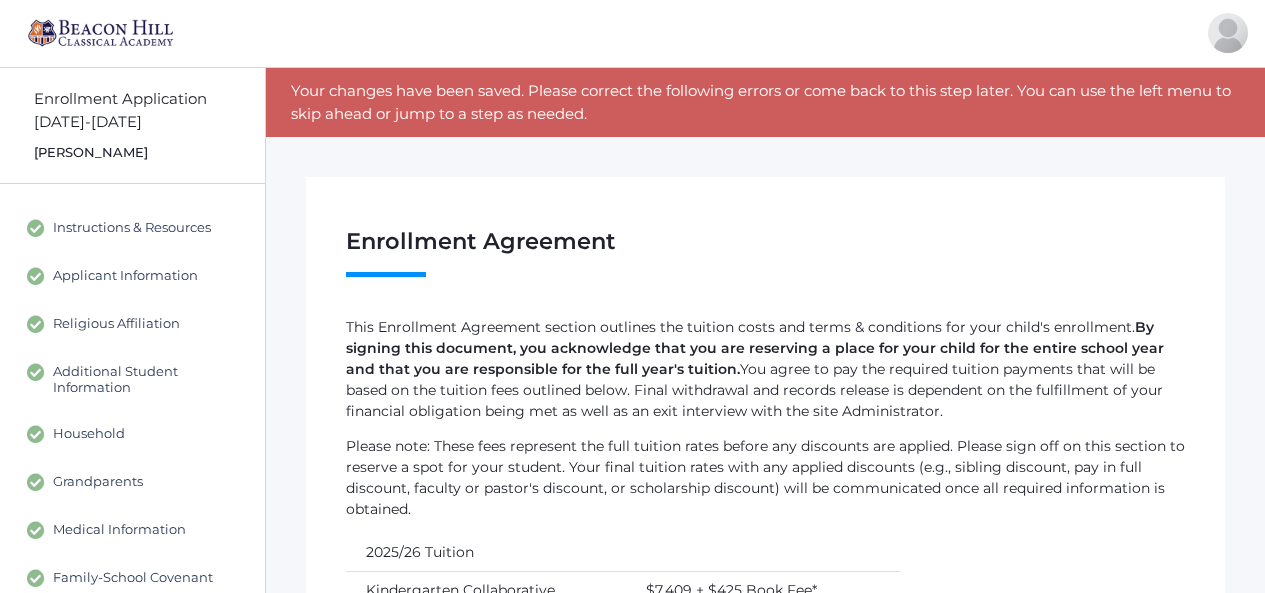 scroll, scrollTop: 0, scrollLeft: 0, axis: both 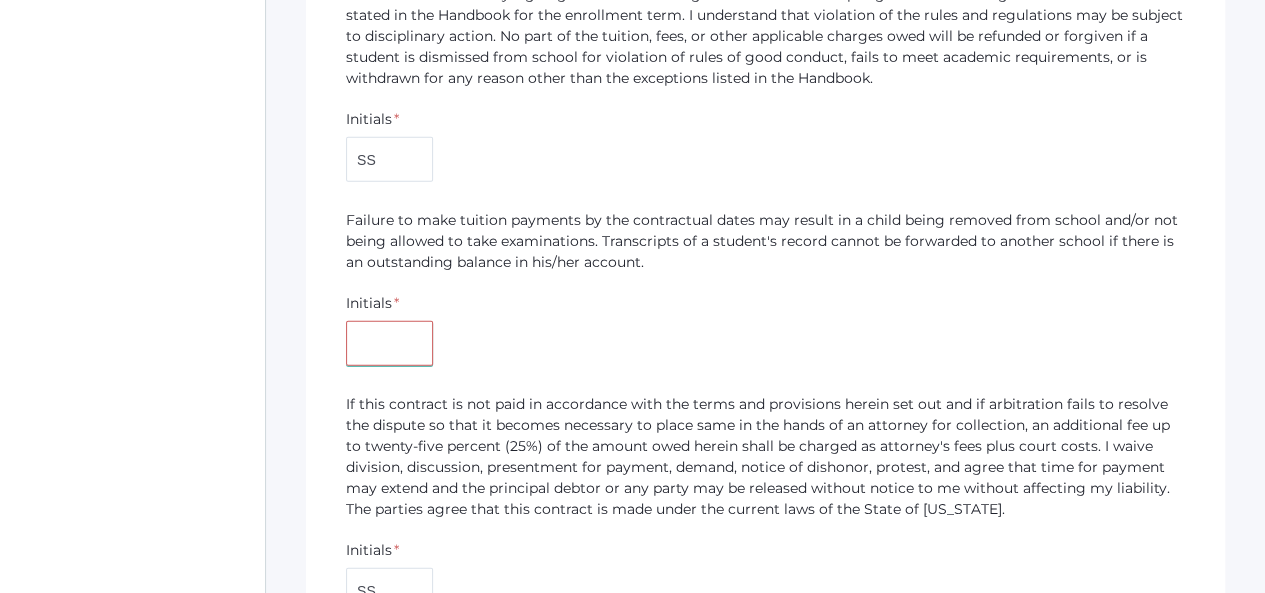 click at bounding box center [389, 343] 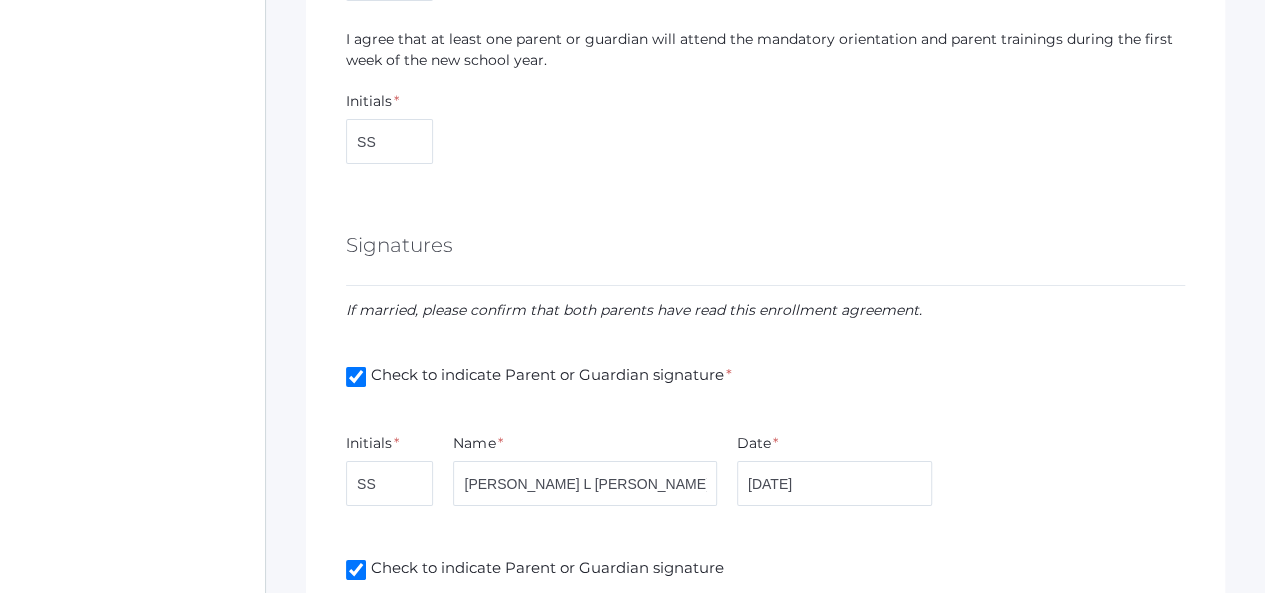 scroll, scrollTop: 3710, scrollLeft: 0, axis: vertical 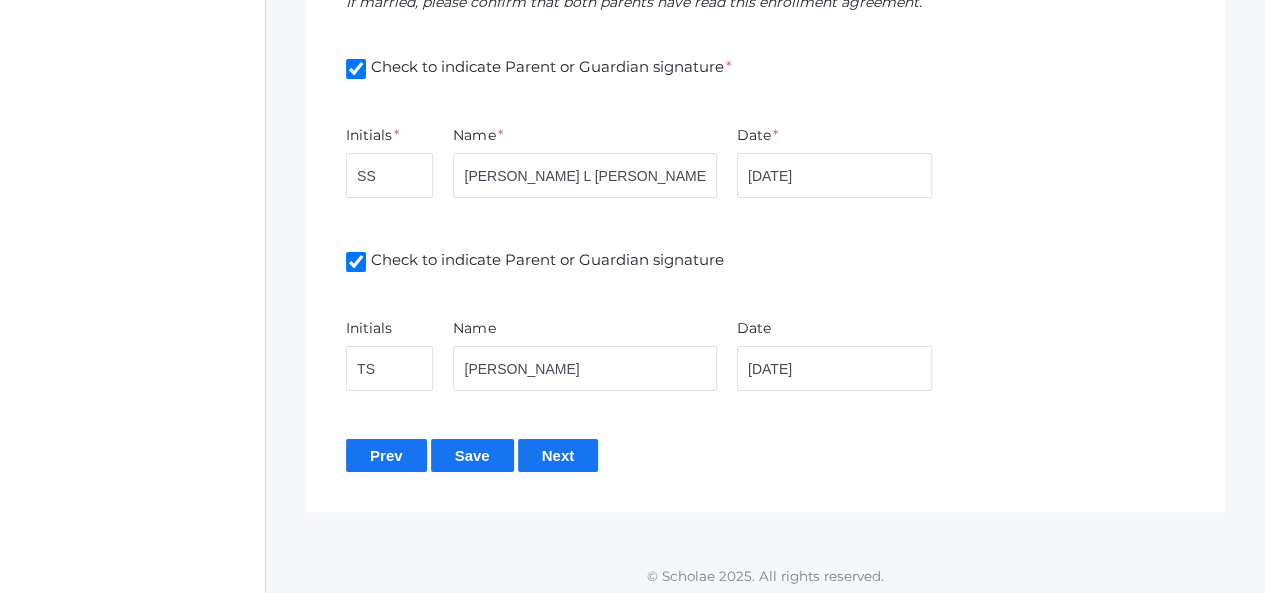 click on "Next" at bounding box center [558, 455] 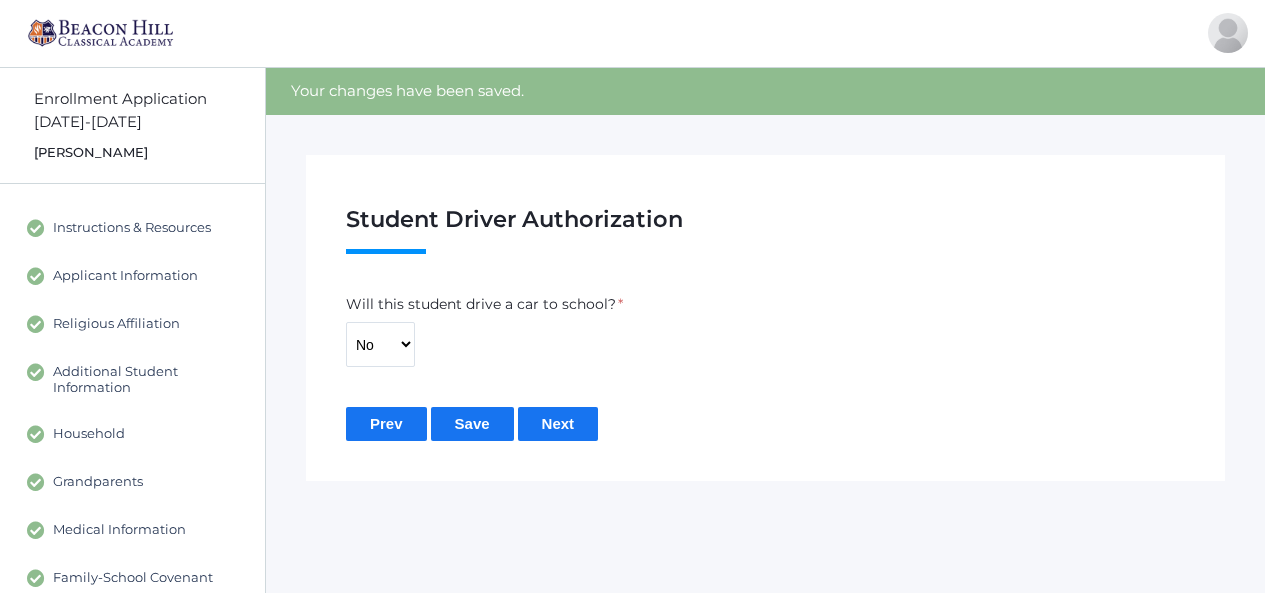 scroll, scrollTop: 0, scrollLeft: 0, axis: both 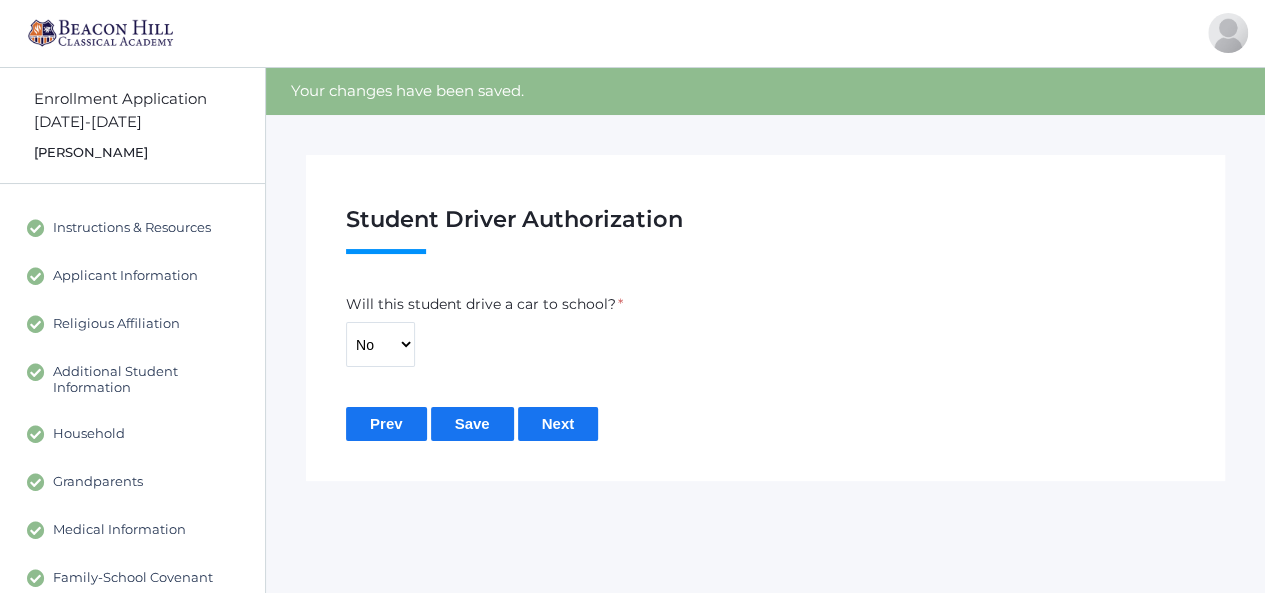 click on "Next" at bounding box center [558, 423] 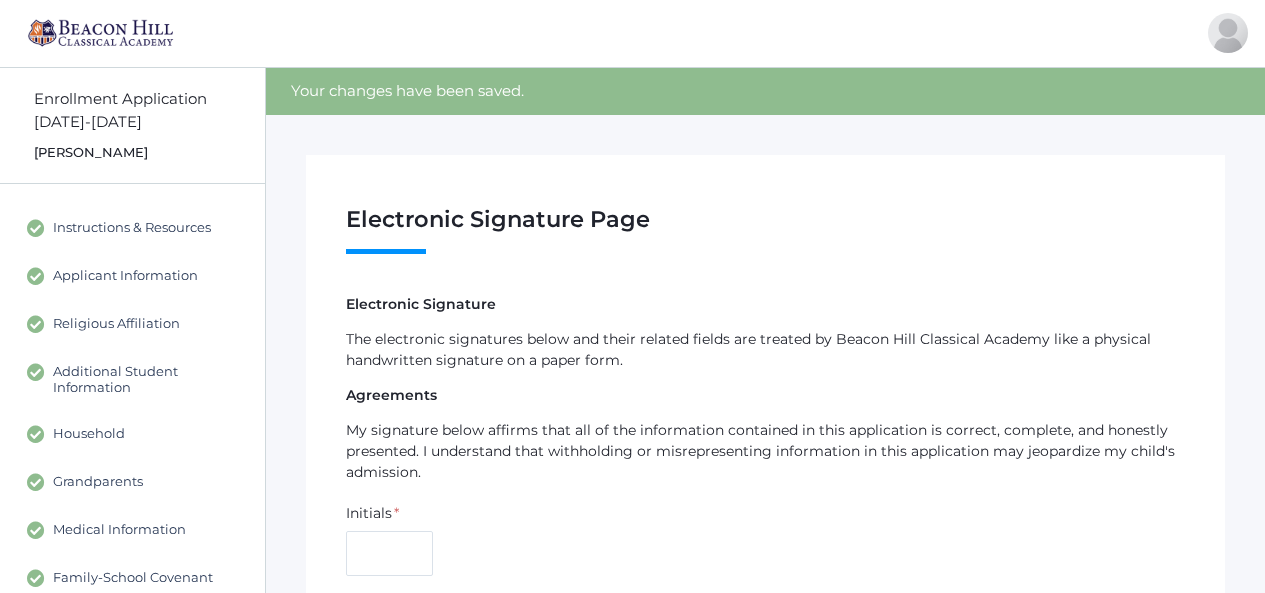 scroll, scrollTop: 0, scrollLeft: 0, axis: both 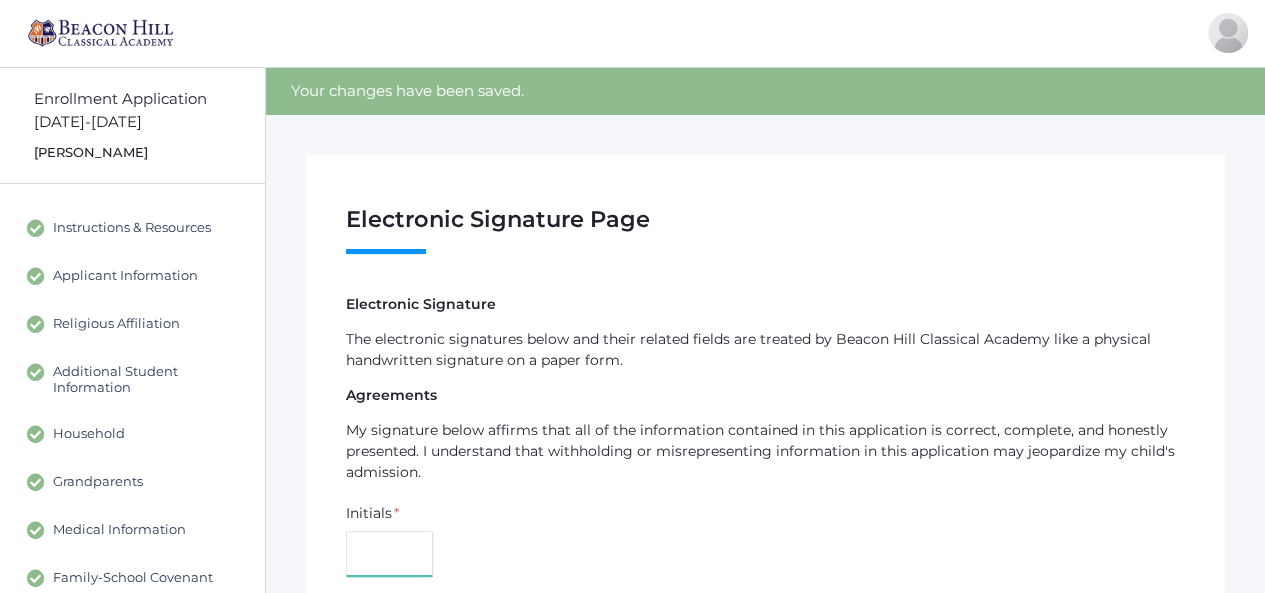click at bounding box center (389, 553) 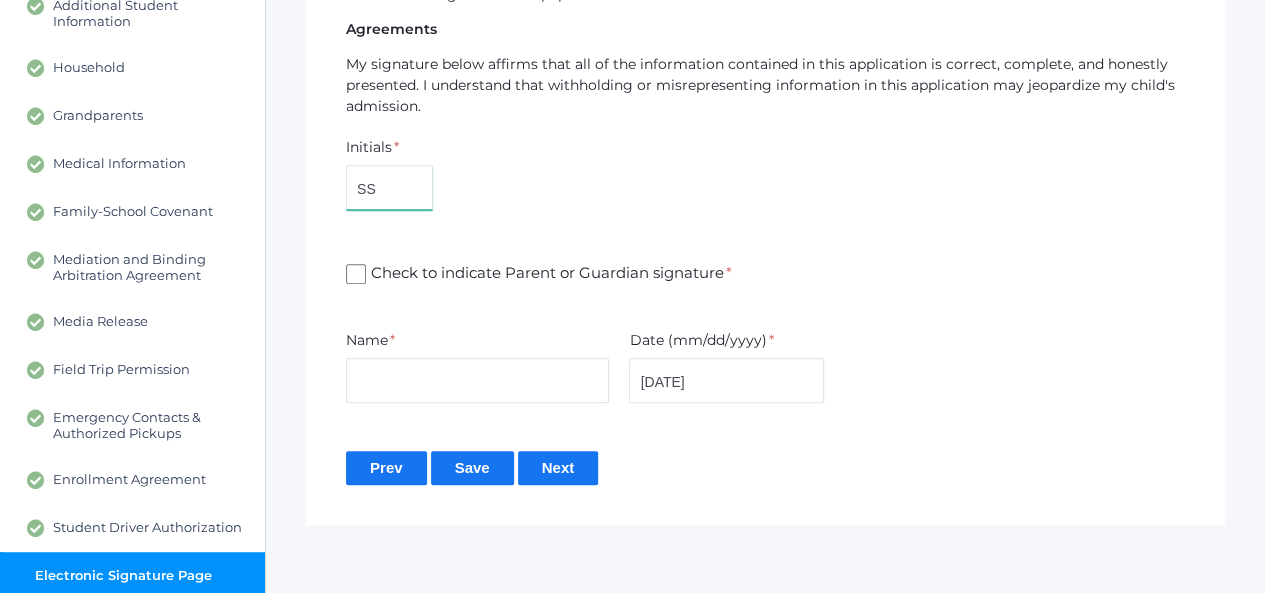 scroll, scrollTop: 369, scrollLeft: 0, axis: vertical 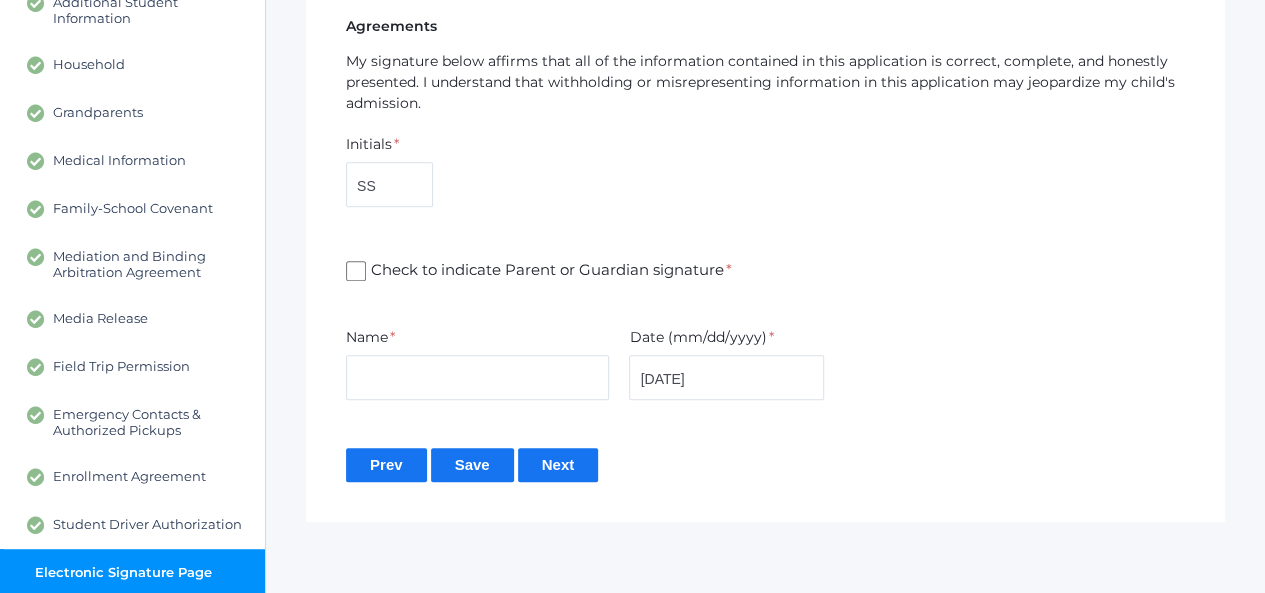 click on "Check to indicate Parent or Guardian signature
*" at bounding box center (356, 271) 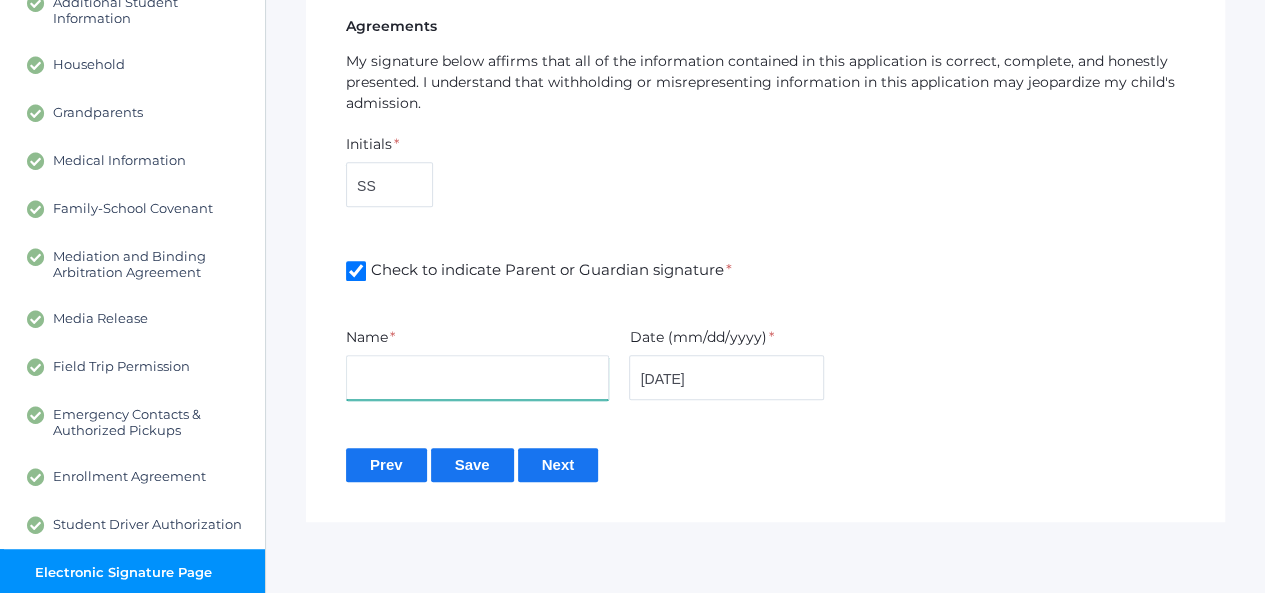 click at bounding box center (477, 377) 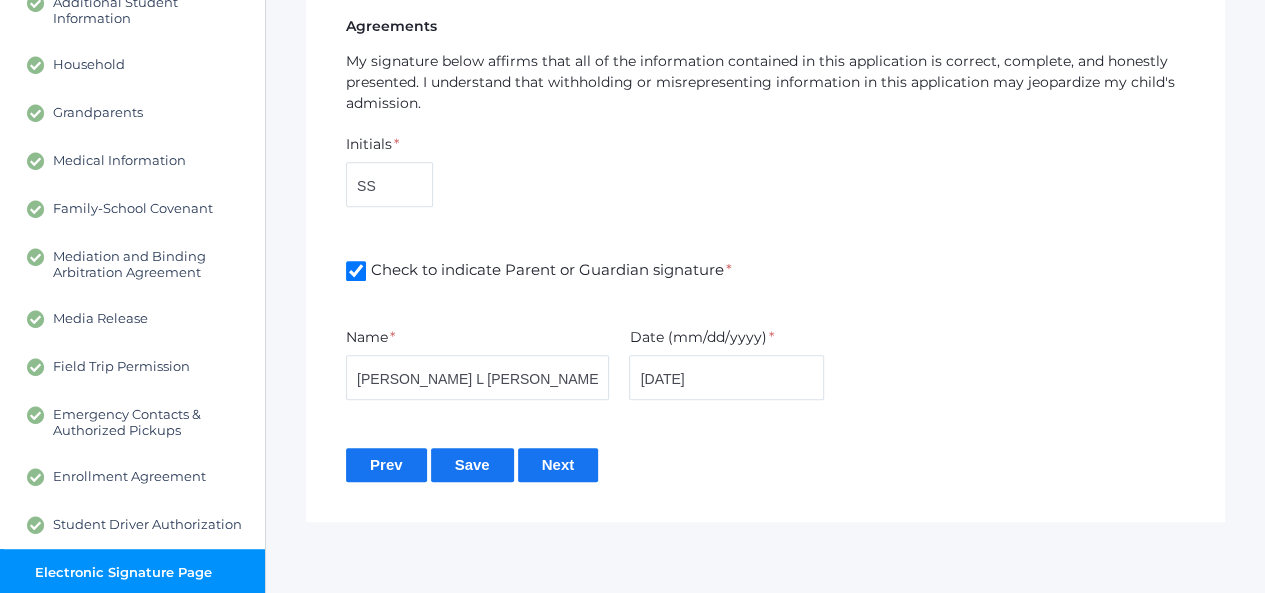 click on "Next" at bounding box center (558, 464) 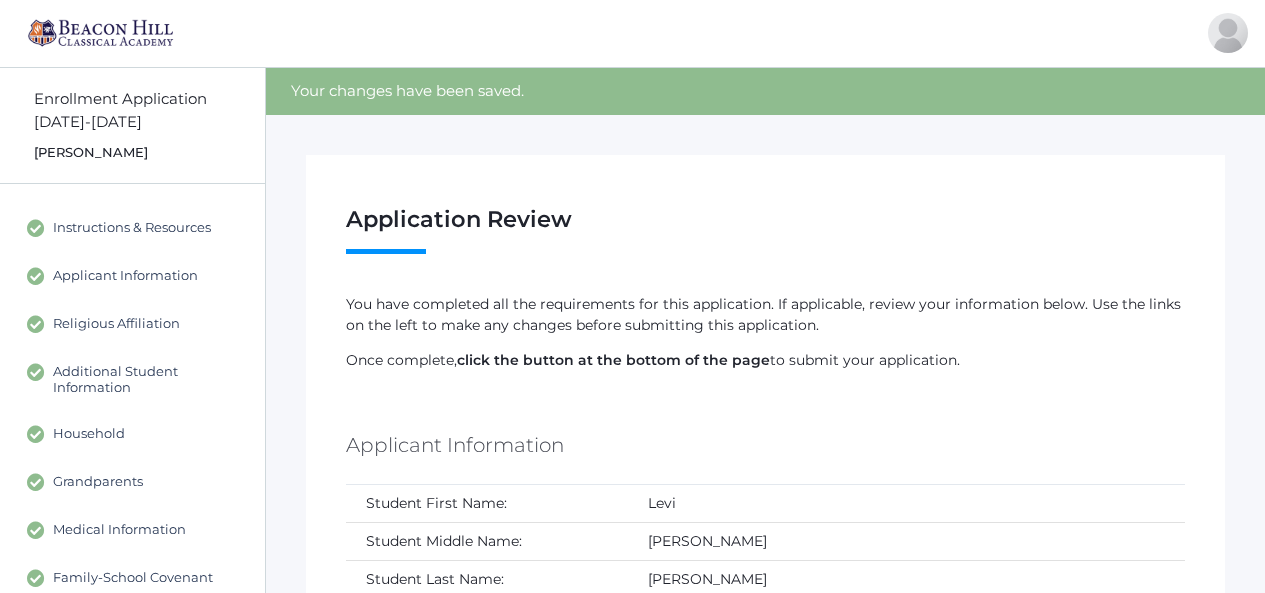 scroll, scrollTop: 0, scrollLeft: 0, axis: both 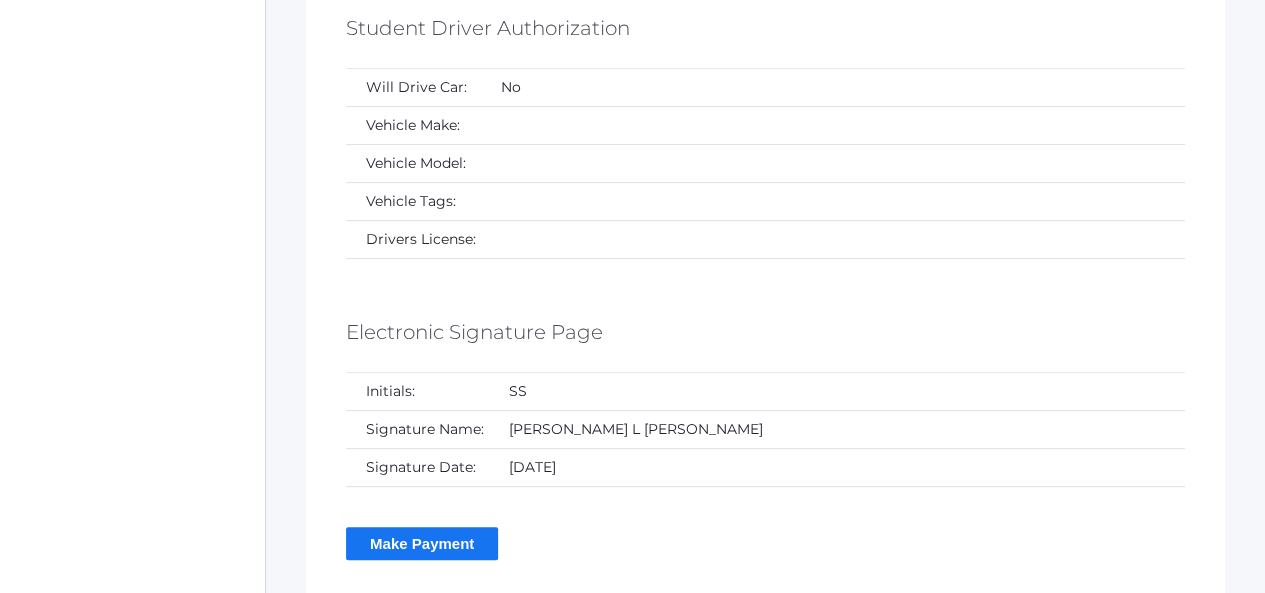 click on "Make Payment" at bounding box center (422, 543) 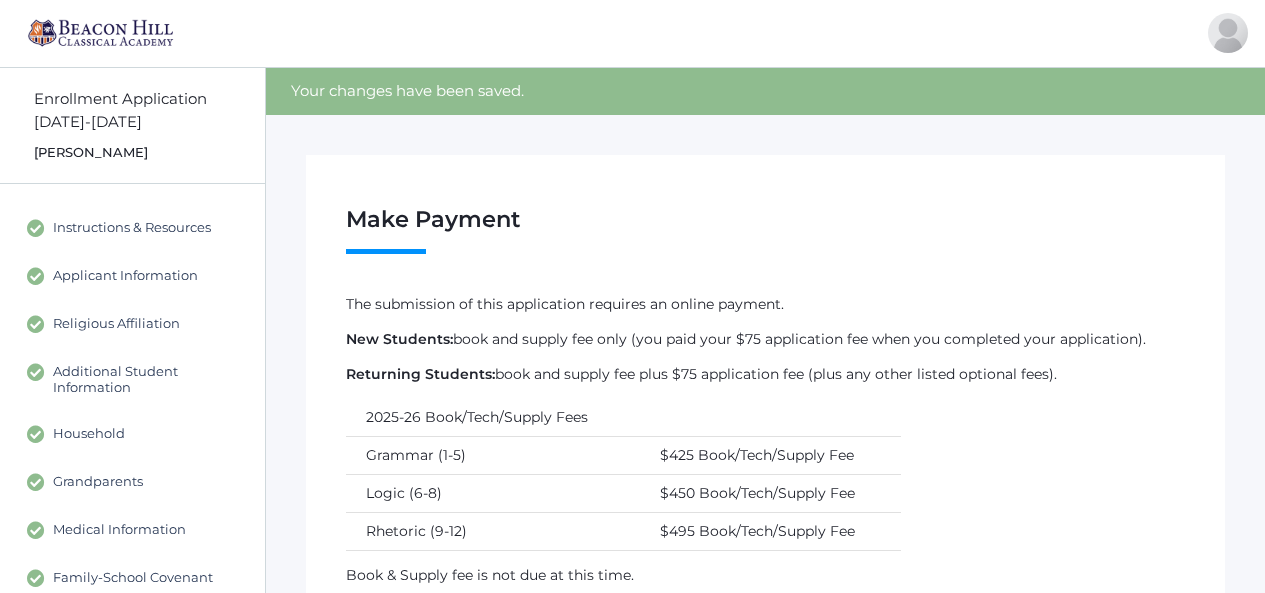 scroll, scrollTop: 0, scrollLeft: 0, axis: both 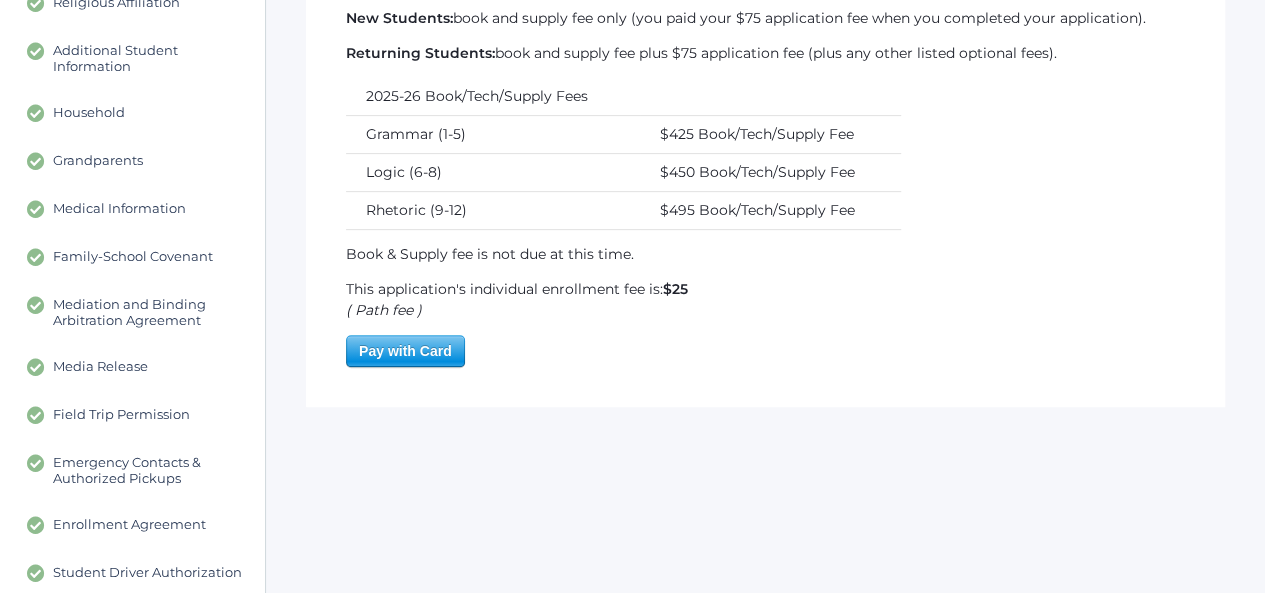 click on "Pay with Card" at bounding box center [405, 351] 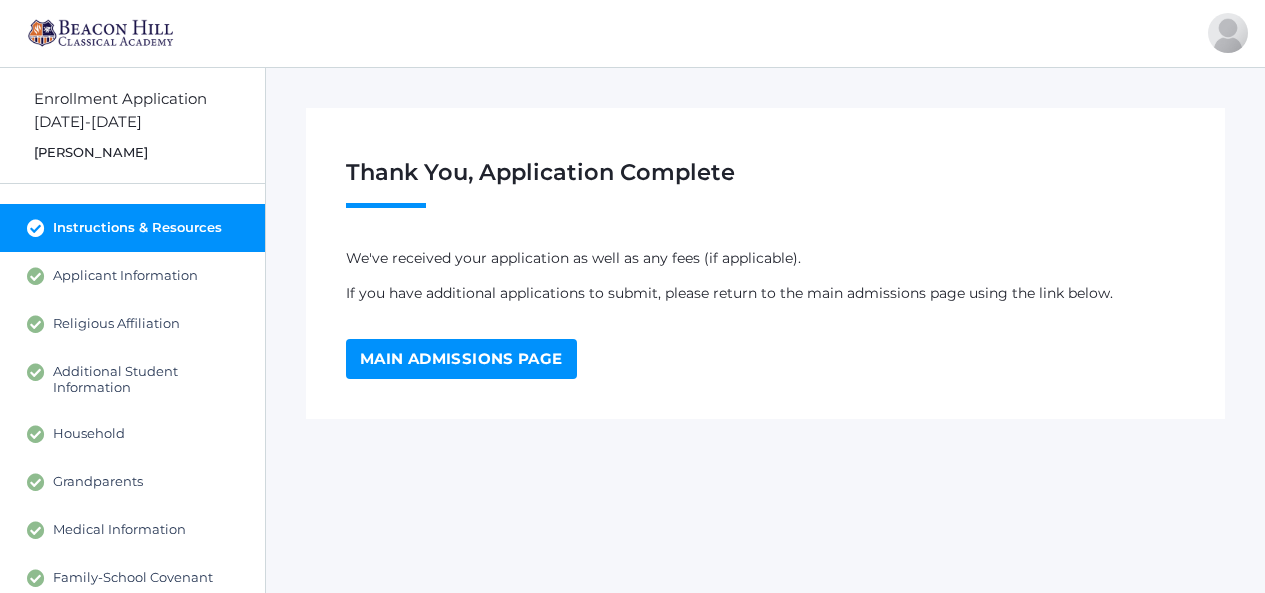 scroll, scrollTop: 0, scrollLeft: 0, axis: both 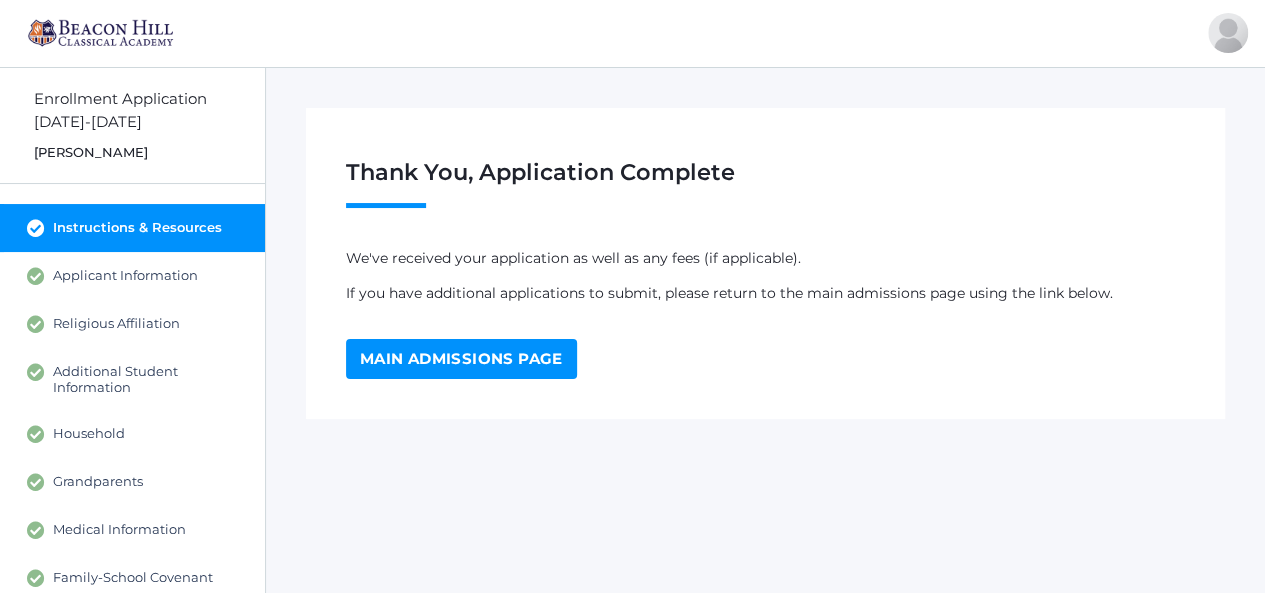 click on "Main Admissions Page" at bounding box center (461, 359) 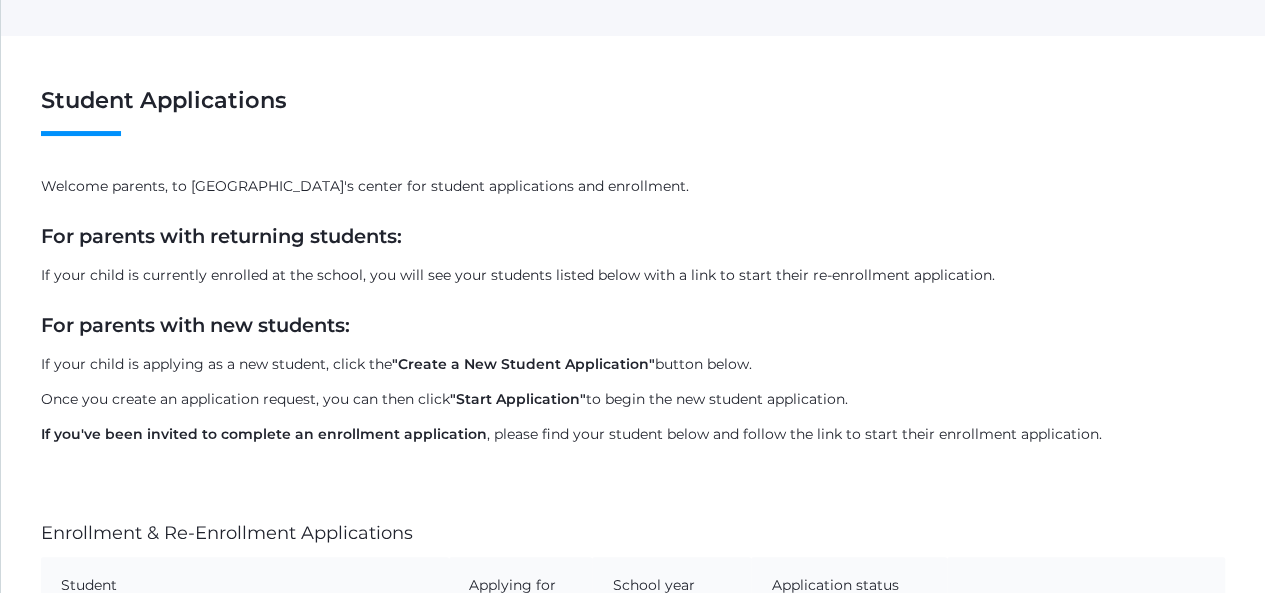 scroll, scrollTop: 0, scrollLeft: 0, axis: both 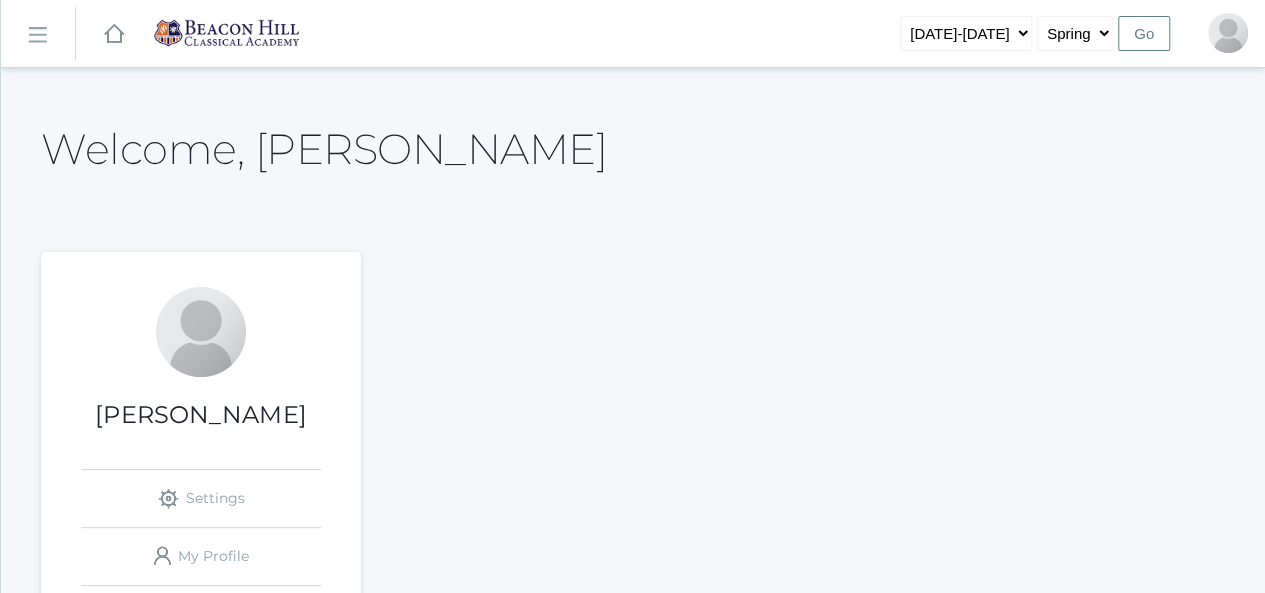 click 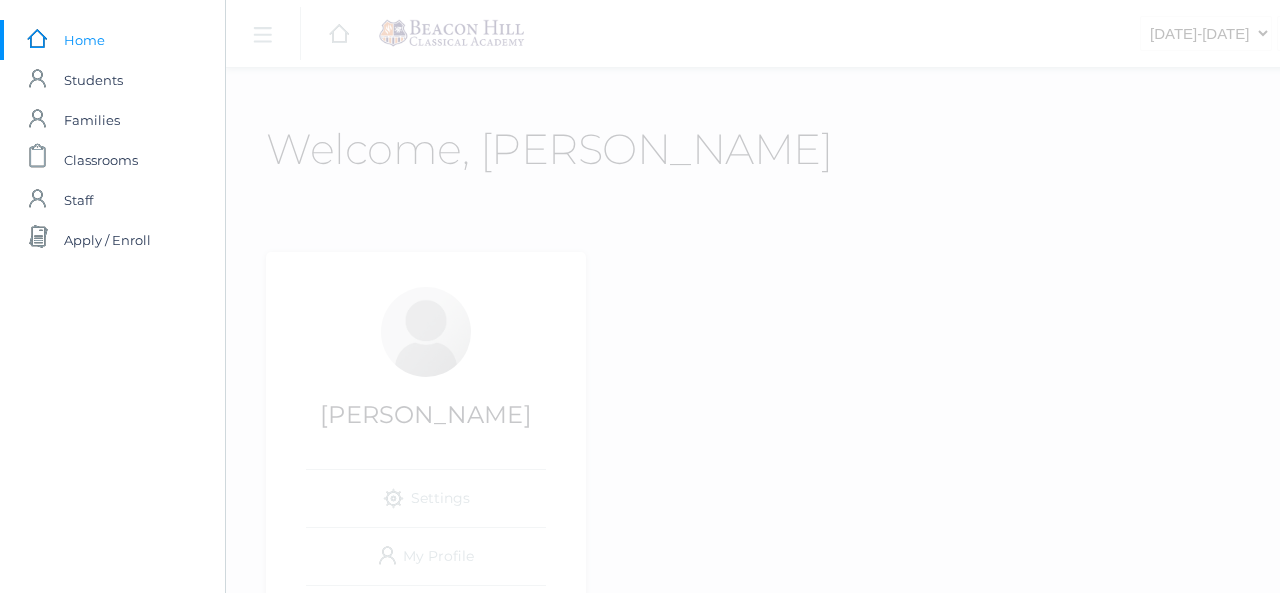 click on "icons/ui/navigation/hamburger
Created with Sketch.
icons/ui/navigation/home
Created with Sketch.
[DATE]-[DATE]
[DATE]-[DATE]
[DATE]-[DATE]
[DATE]-[DATE]
[DATE]-[DATE]
[DATE]-[DATE]
Fall
Spring
Go
Profile
Sign Out" at bounding box center [865, 1219] 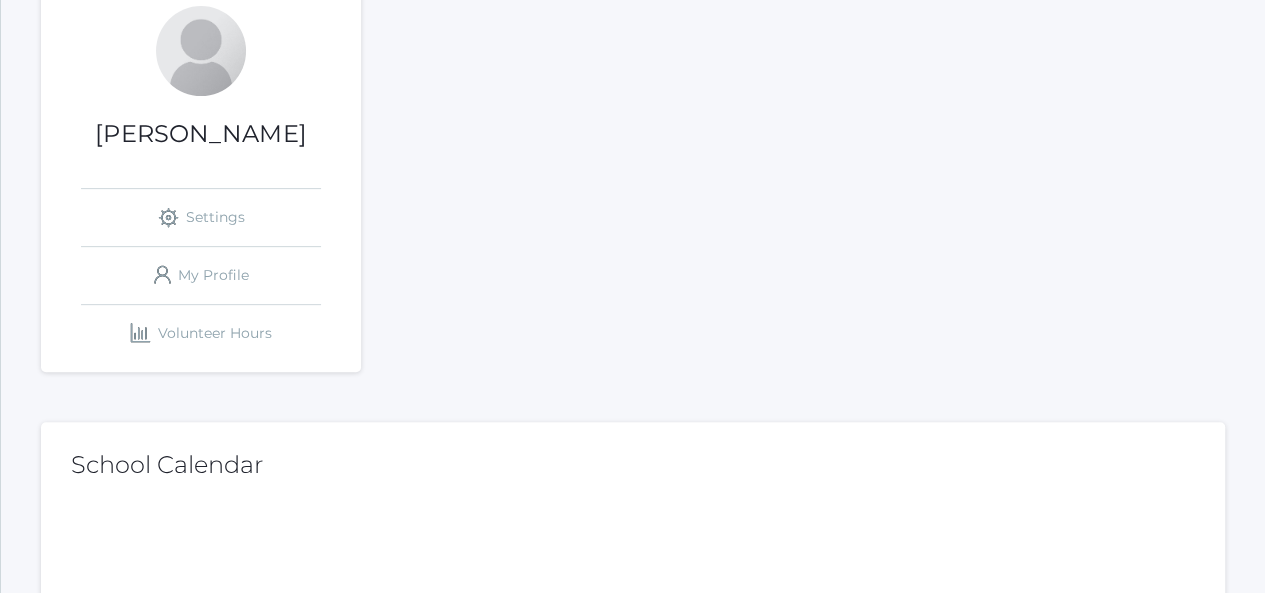 scroll, scrollTop: 269, scrollLeft: 0, axis: vertical 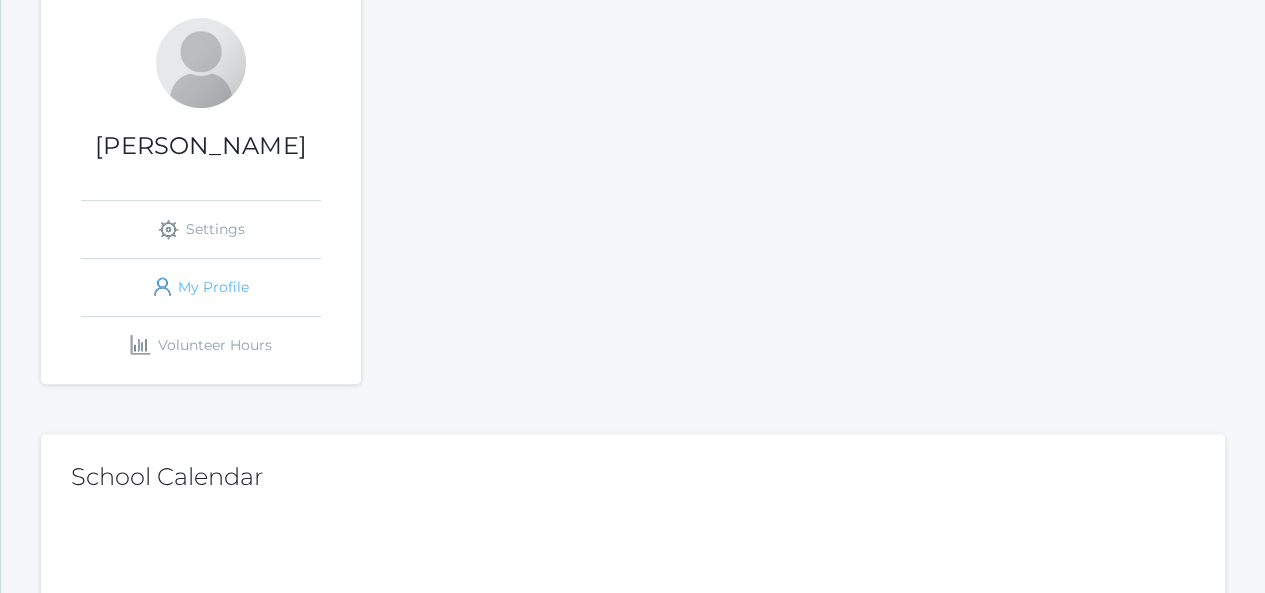 click on "icons/user/plain
Created with Sketch.
My Profile" at bounding box center [201, 287] 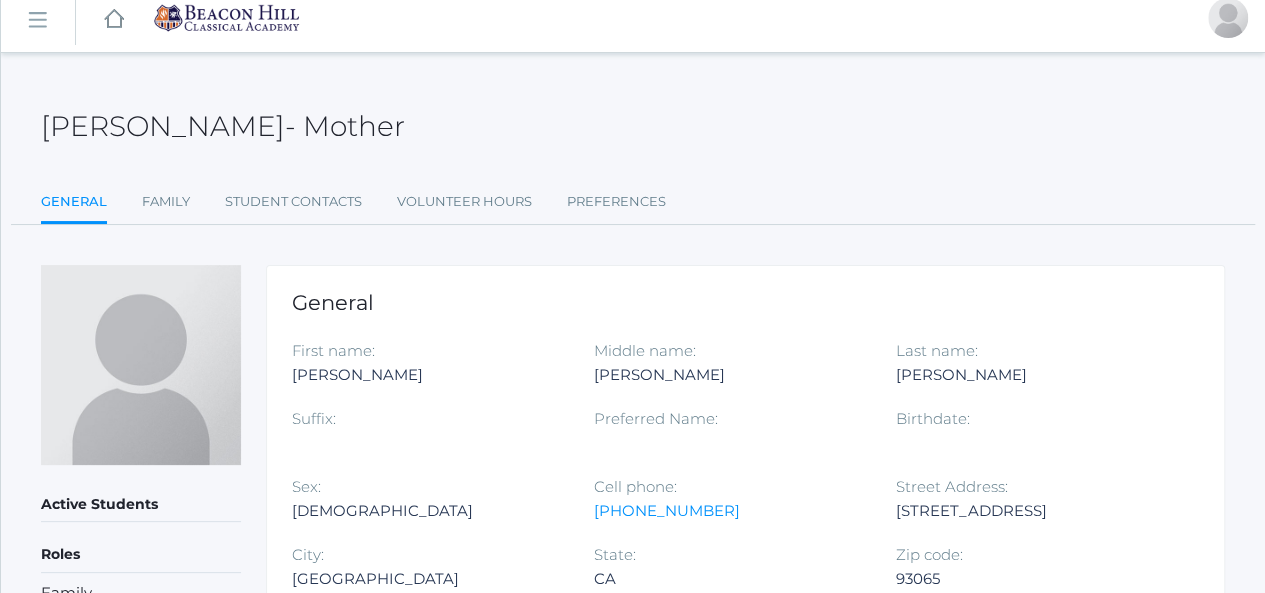 scroll, scrollTop: 0, scrollLeft: 0, axis: both 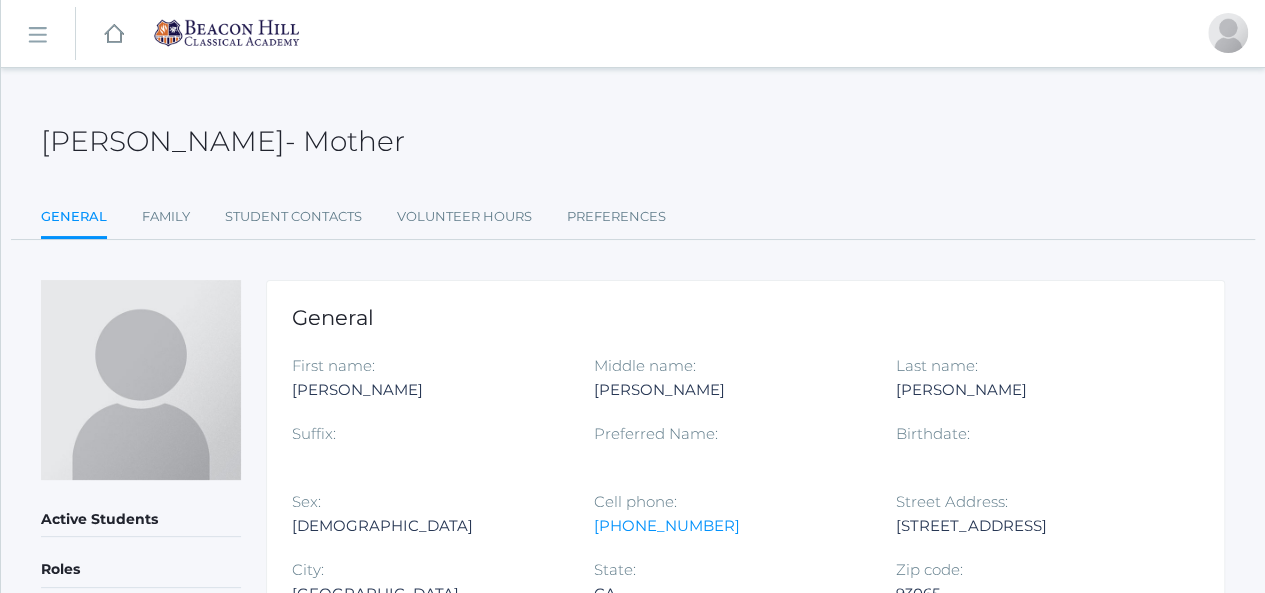 click 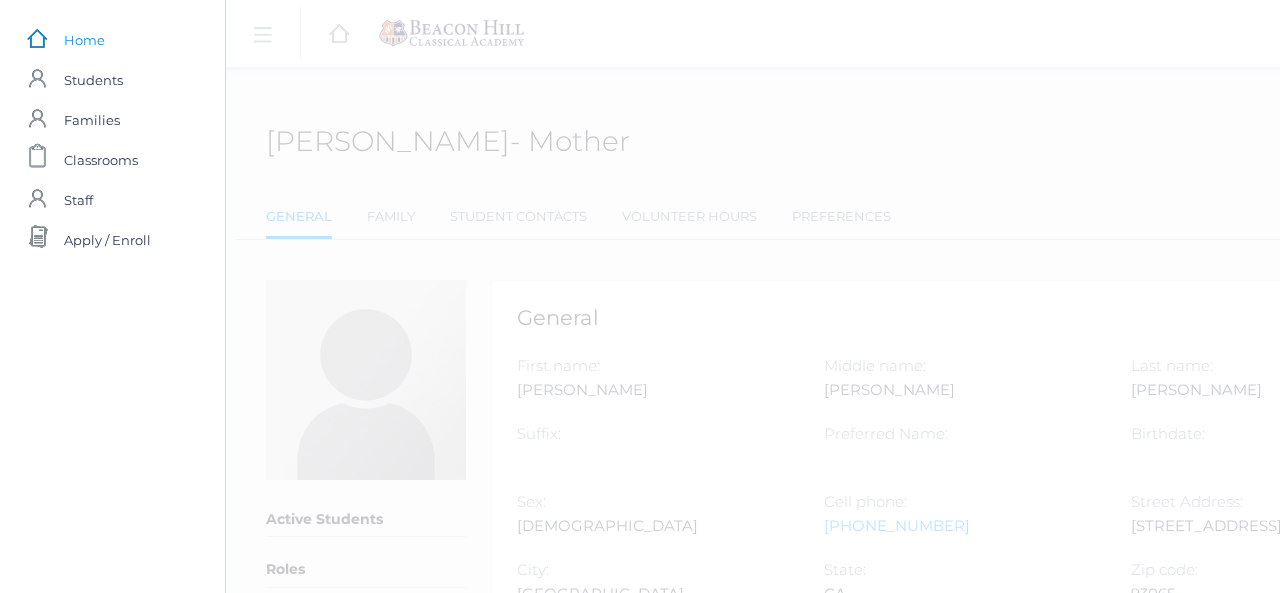 click on "Home" at bounding box center (84, 40) 